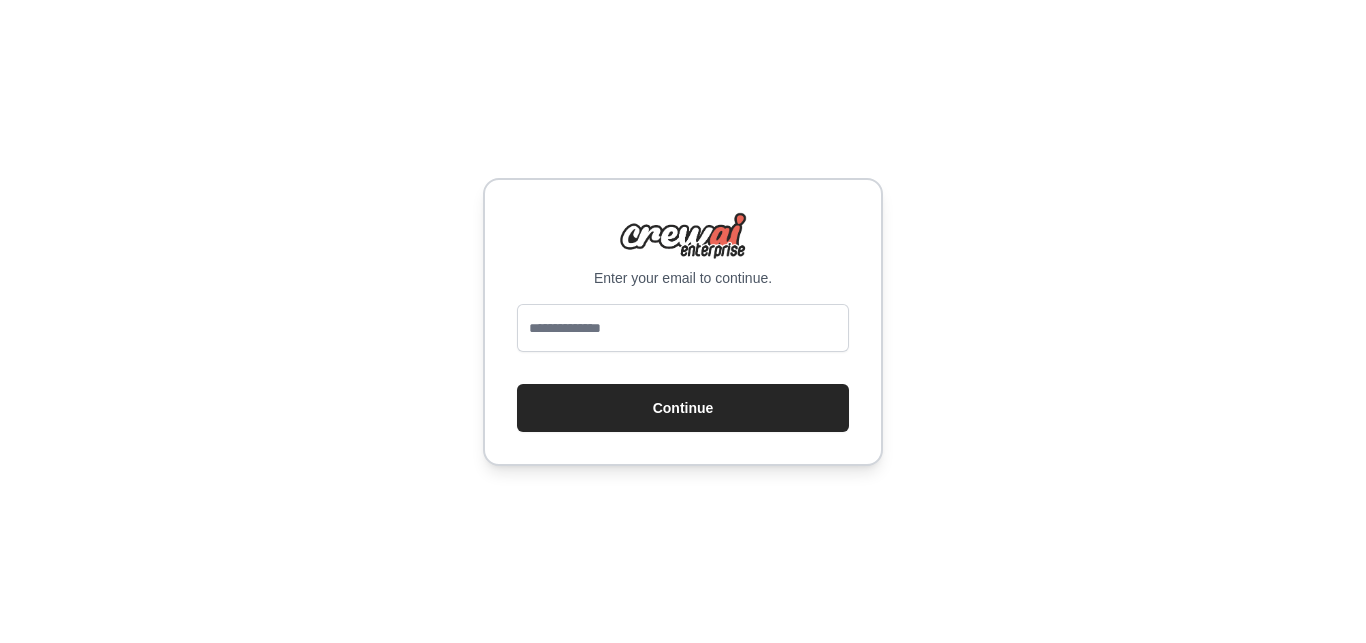 scroll, scrollTop: 0, scrollLeft: 0, axis: both 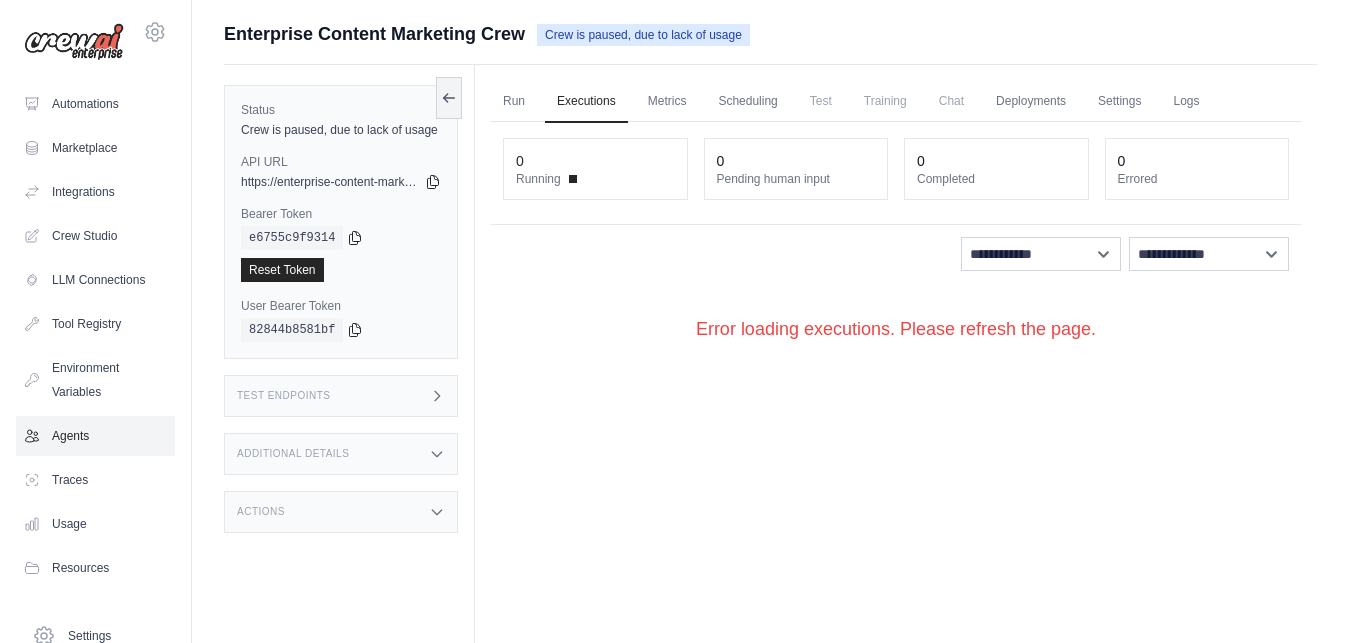 click on "Agents" at bounding box center [95, 436] 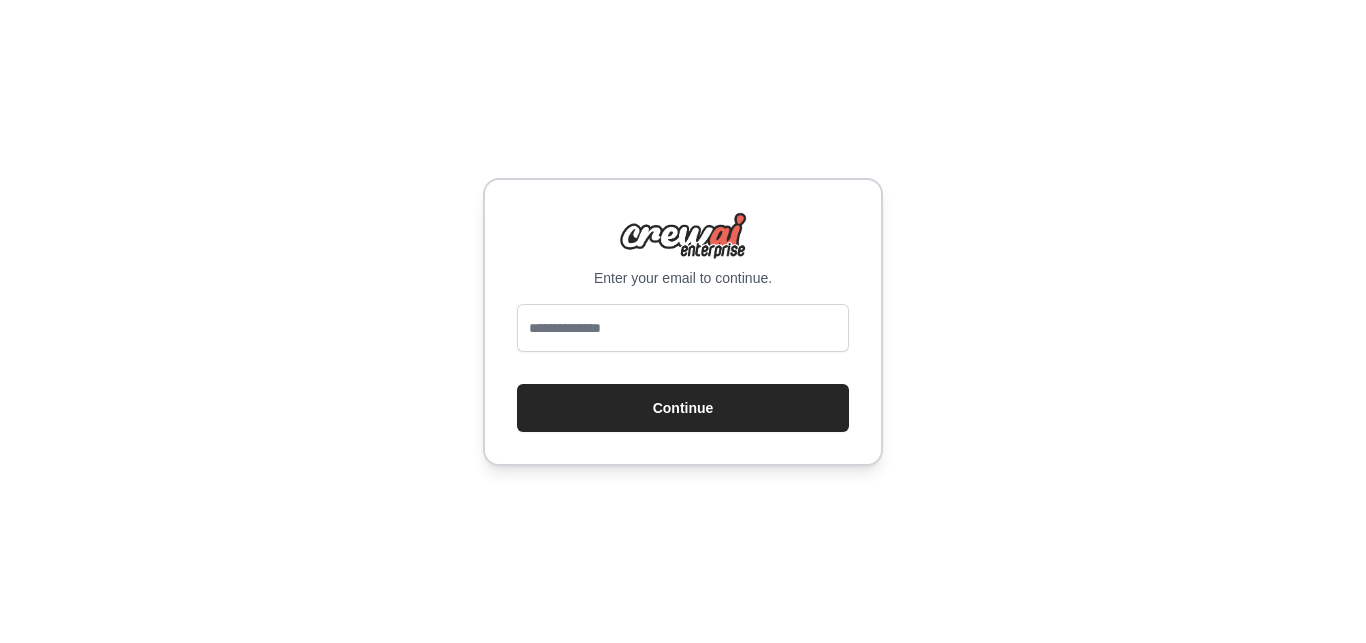 scroll, scrollTop: 0, scrollLeft: 0, axis: both 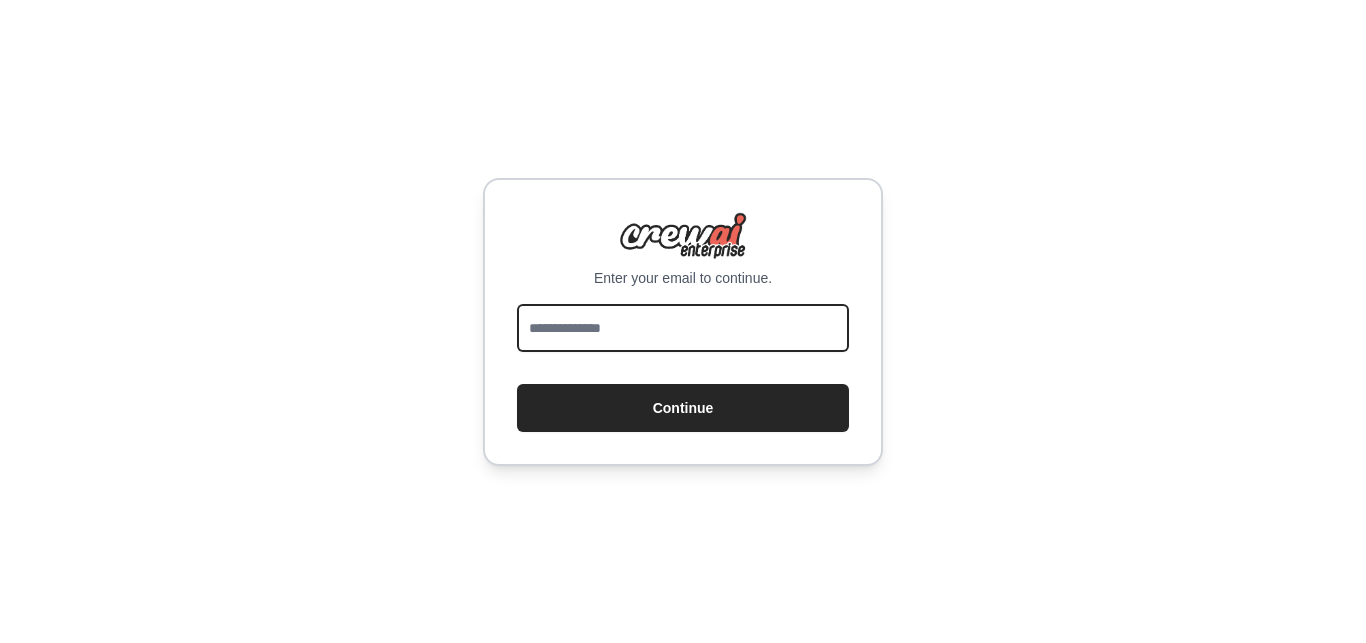 click at bounding box center [683, 328] 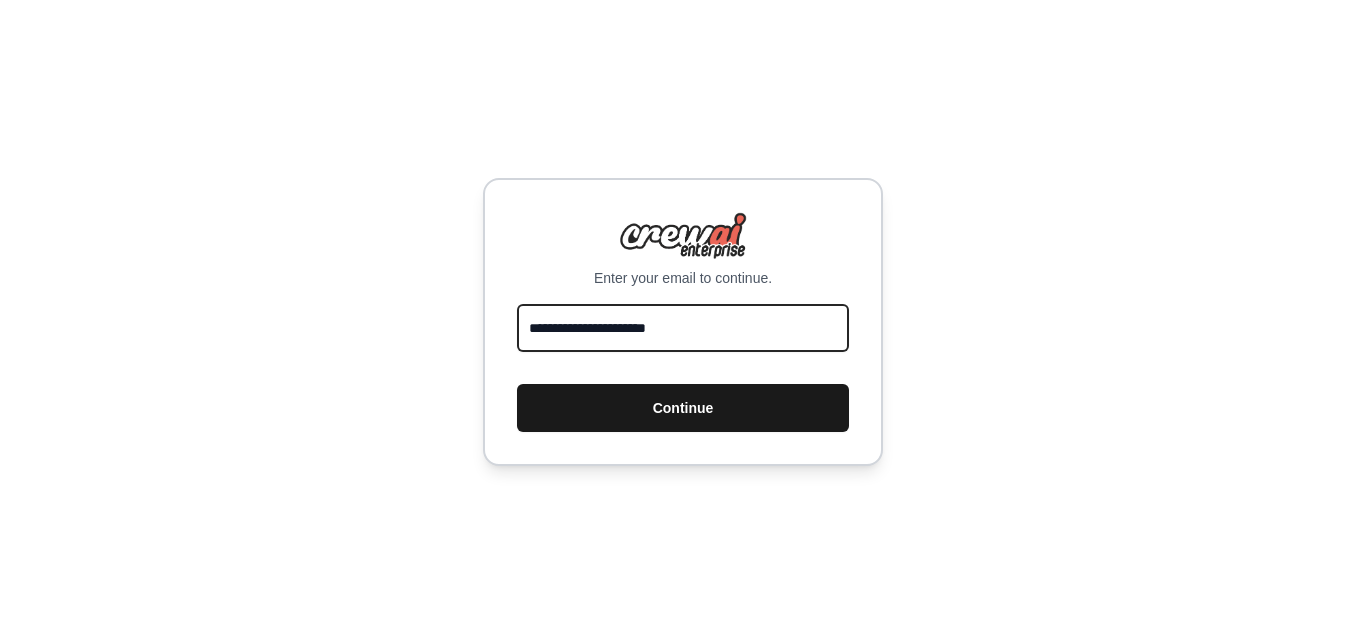 type on "**********" 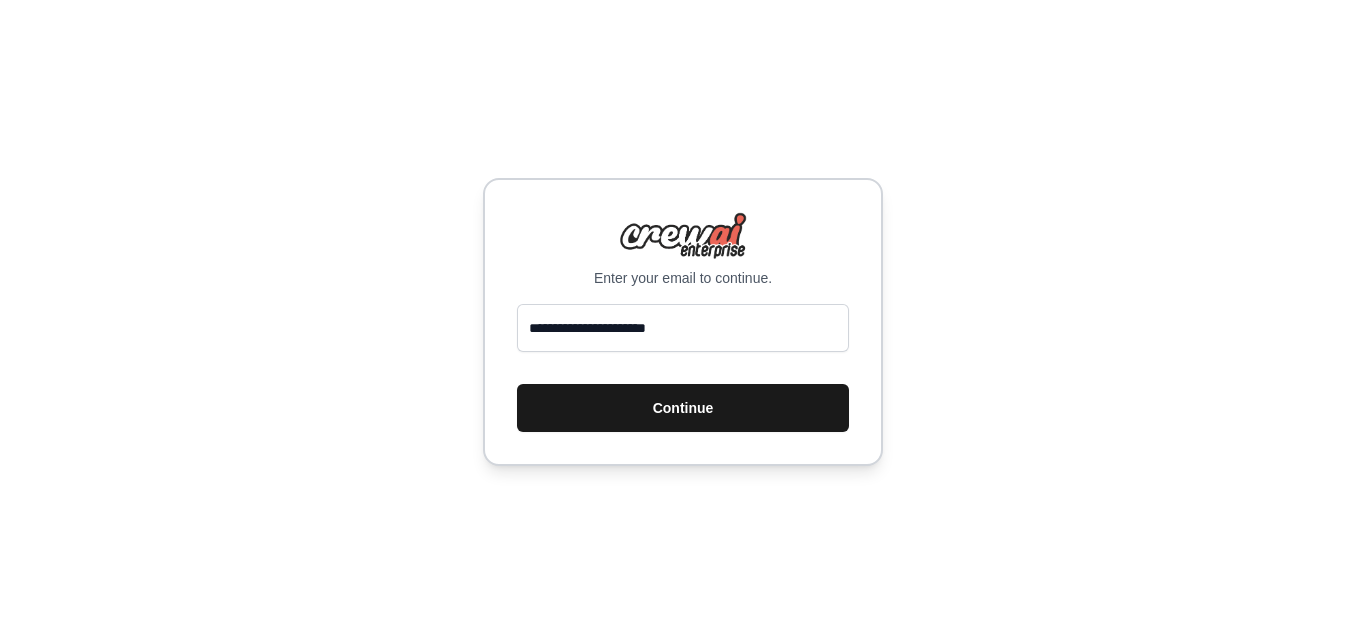 click on "Continue" at bounding box center [683, 408] 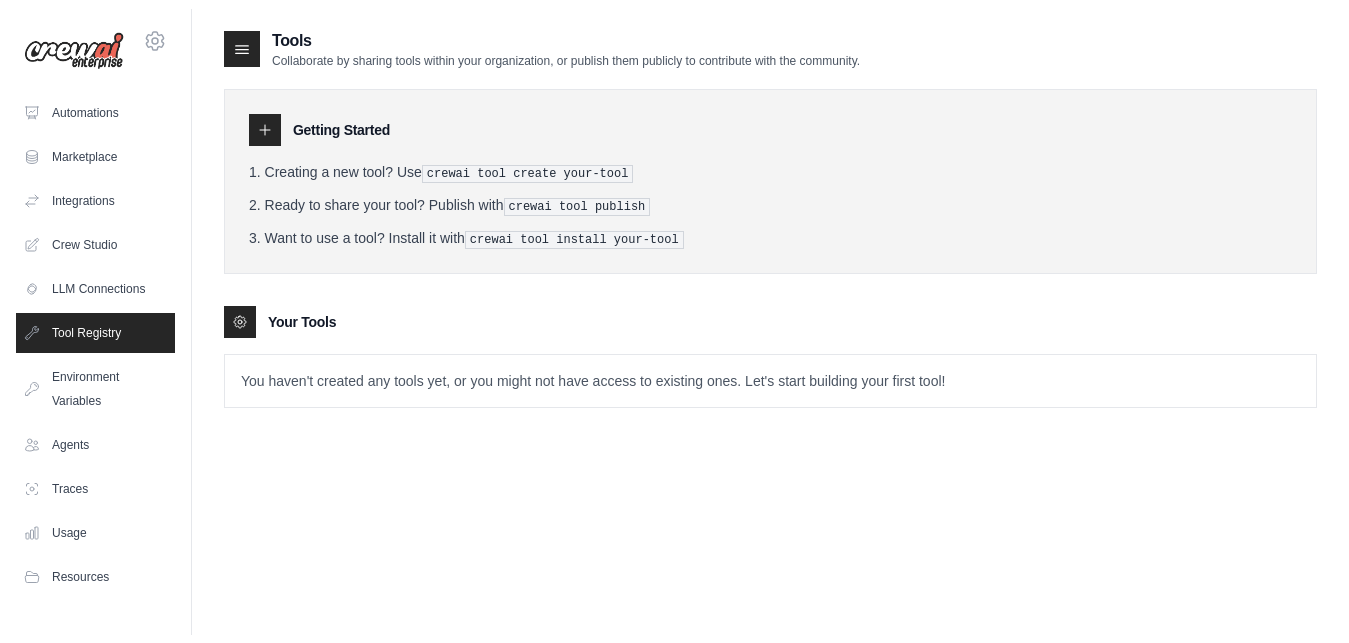 scroll, scrollTop: 0, scrollLeft: 0, axis: both 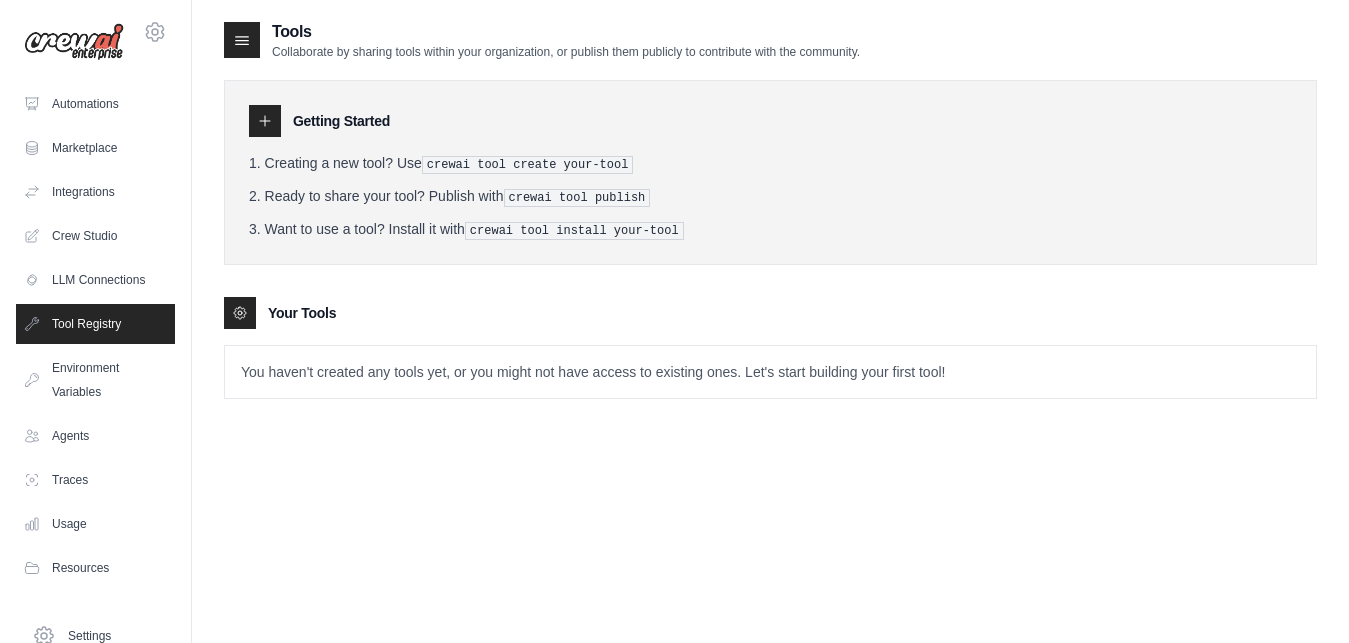 click on "Tool Registry" at bounding box center [95, 324] 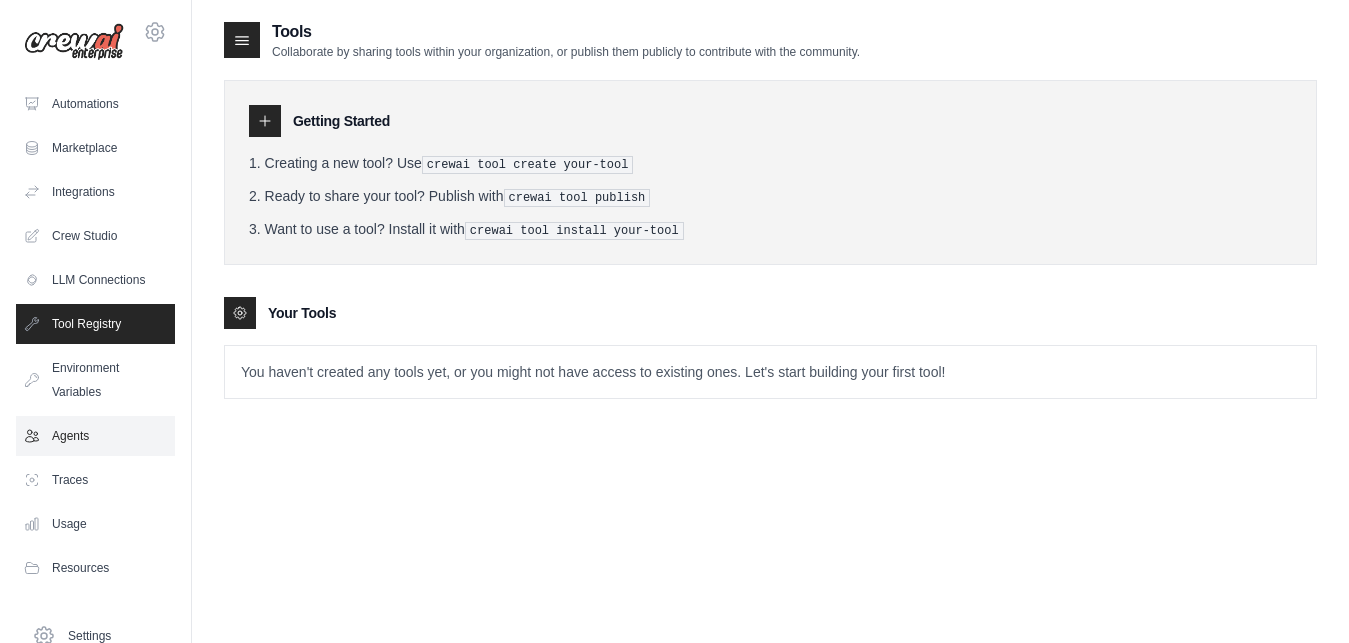 click on "Agents" at bounding box center (95, 436) 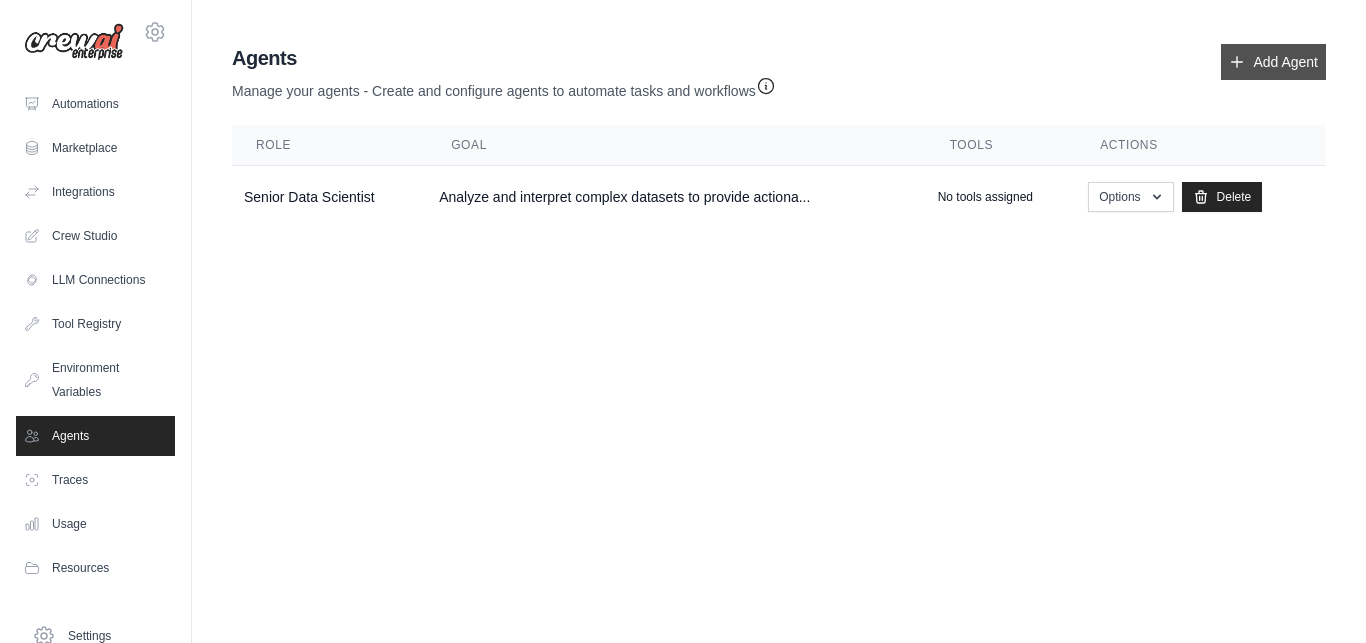click on "Add Agent" at bounding box center (1273, 62) 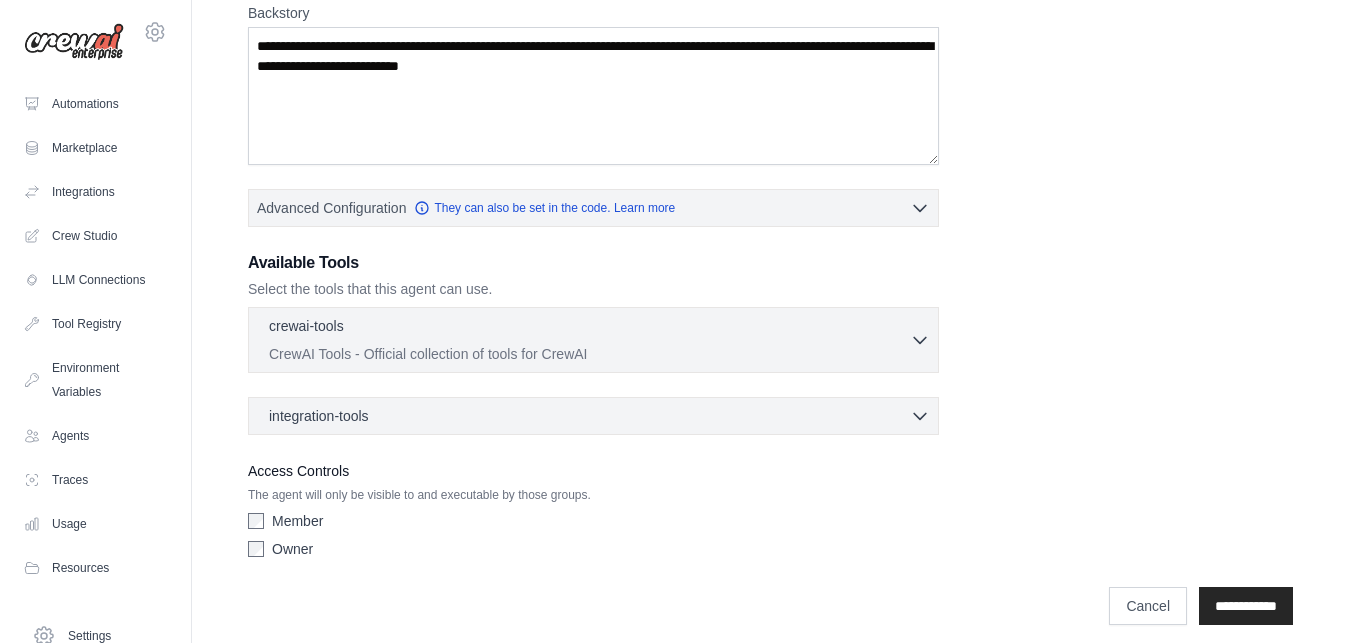 scroll, scrollTop: 340, scrollLeft: 0, axis: vertical 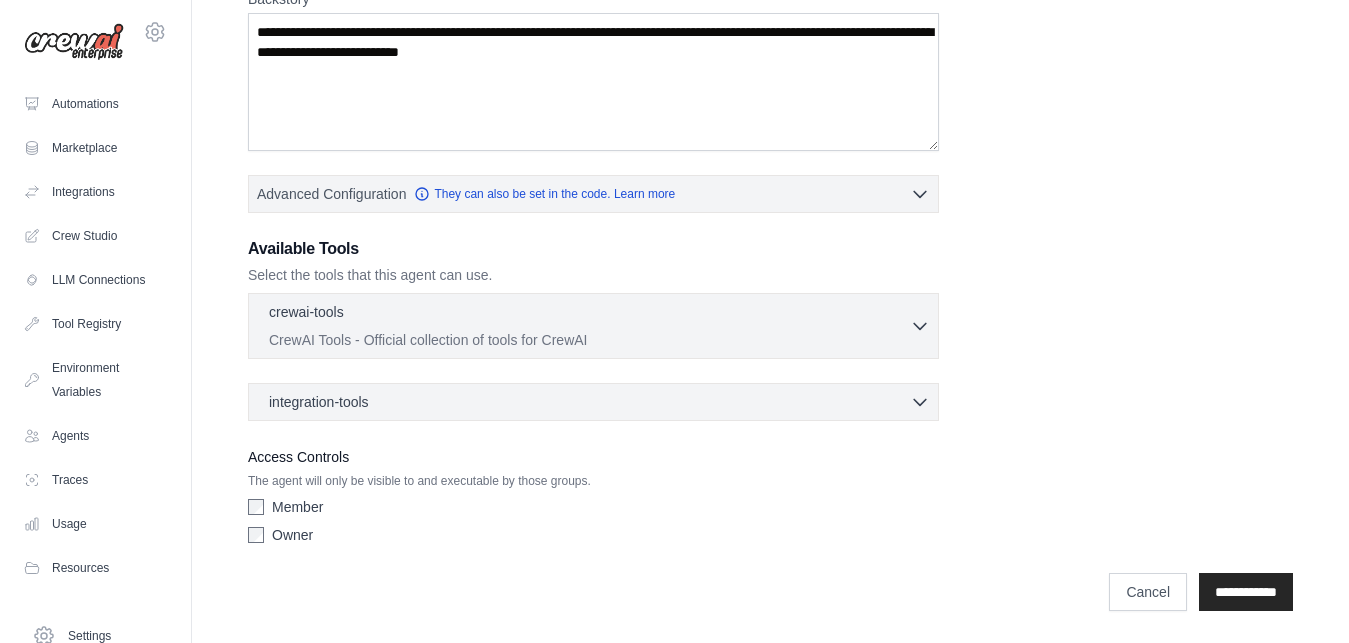 click 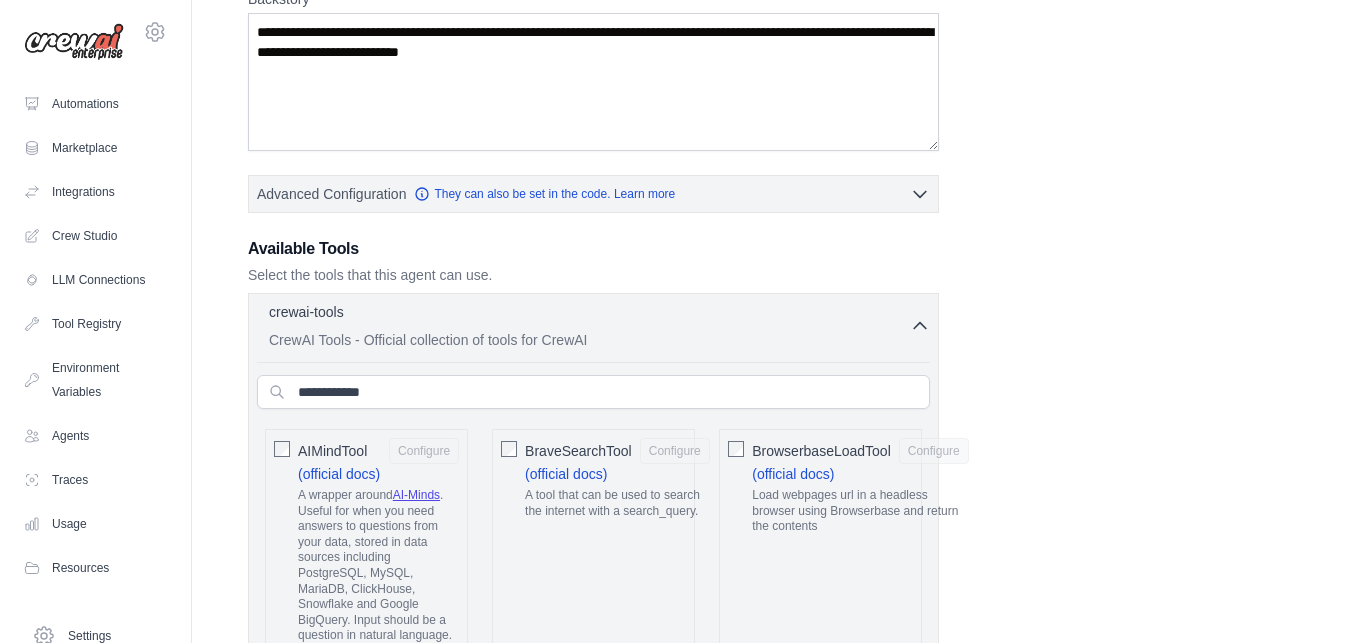 type 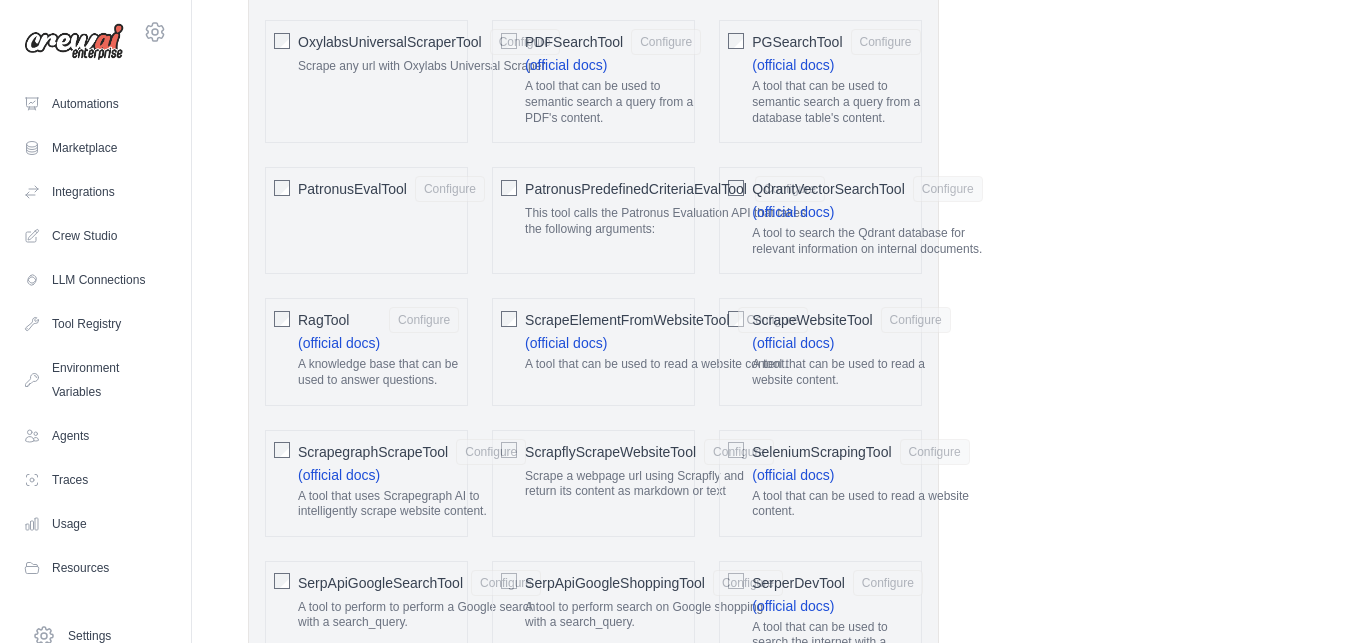 scroll, scrollTop: 2686, scrollLeft: 0, axis: vertical 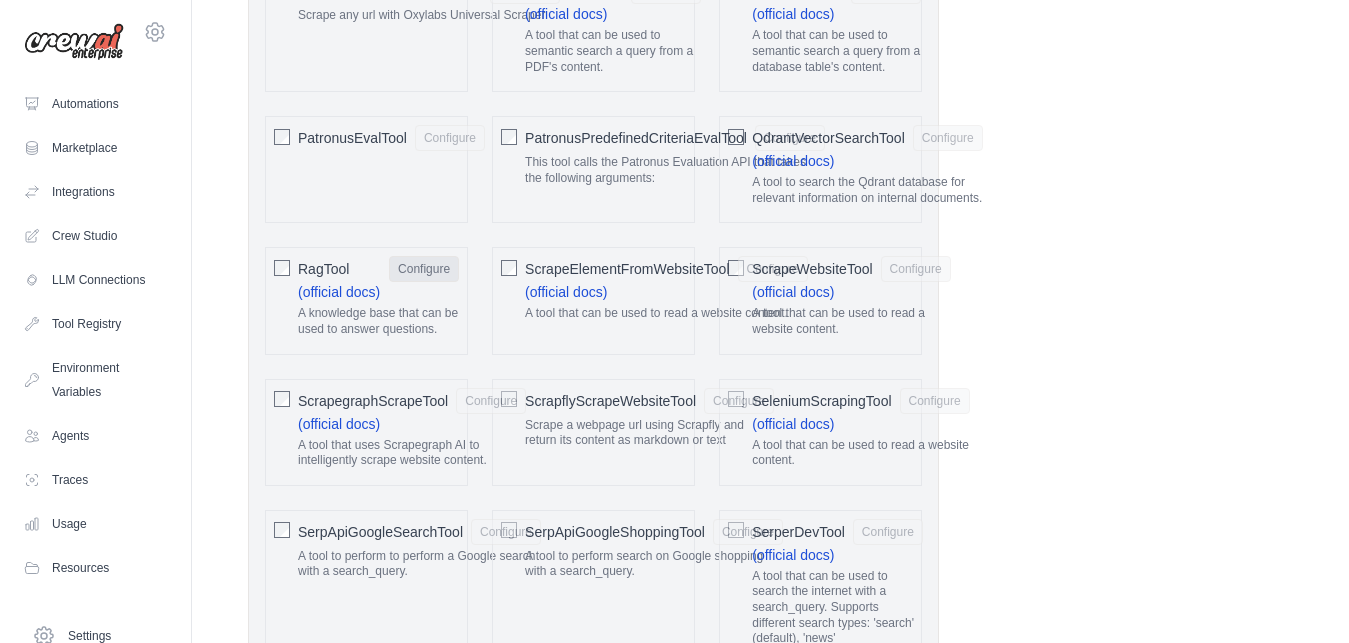 click on "Configure" 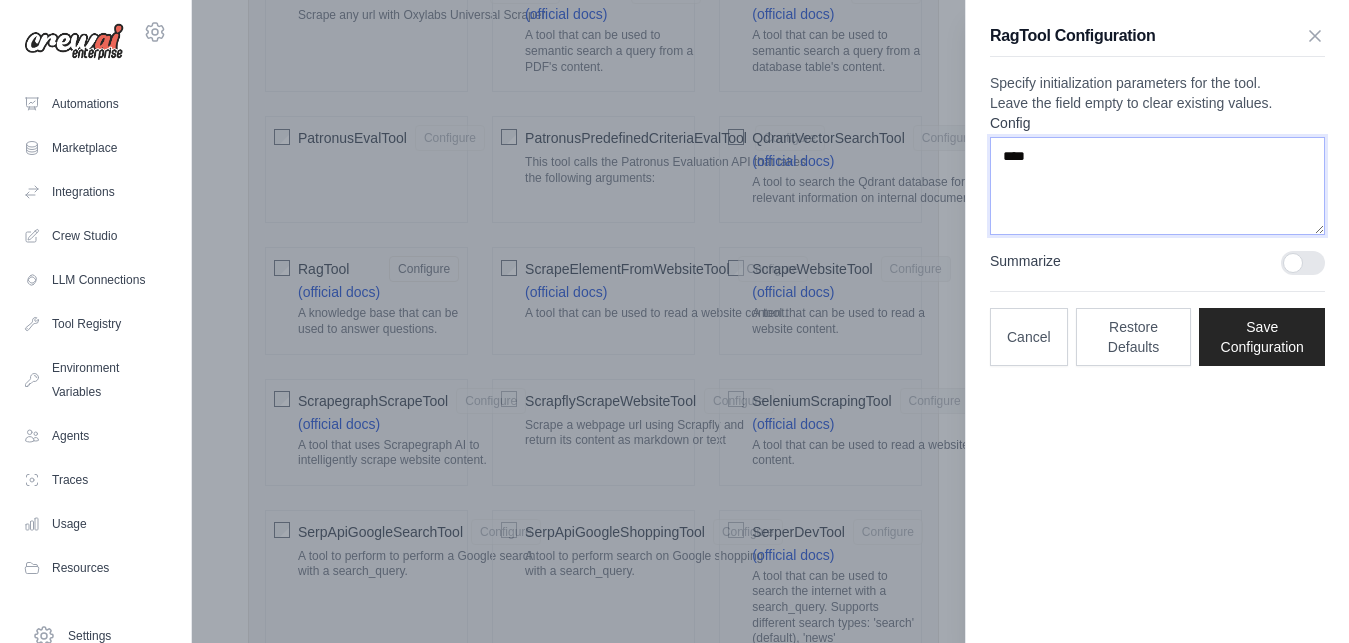 click on "****" at bounding box center [1157, 186] 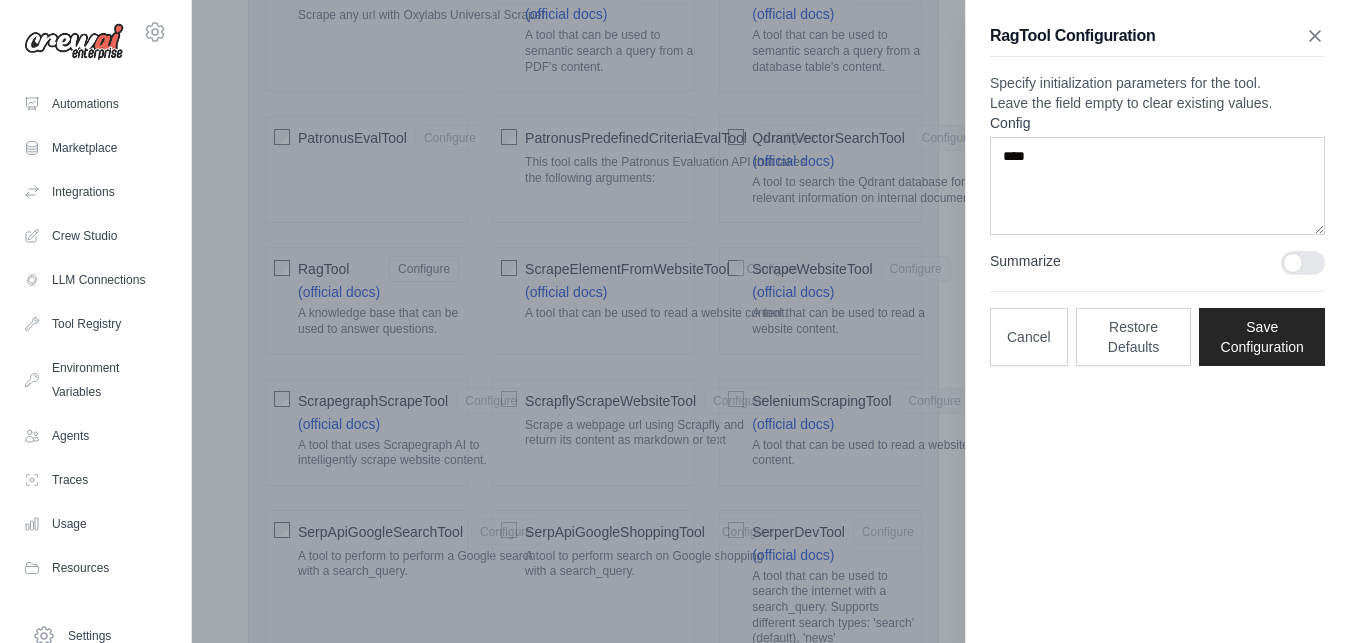 click 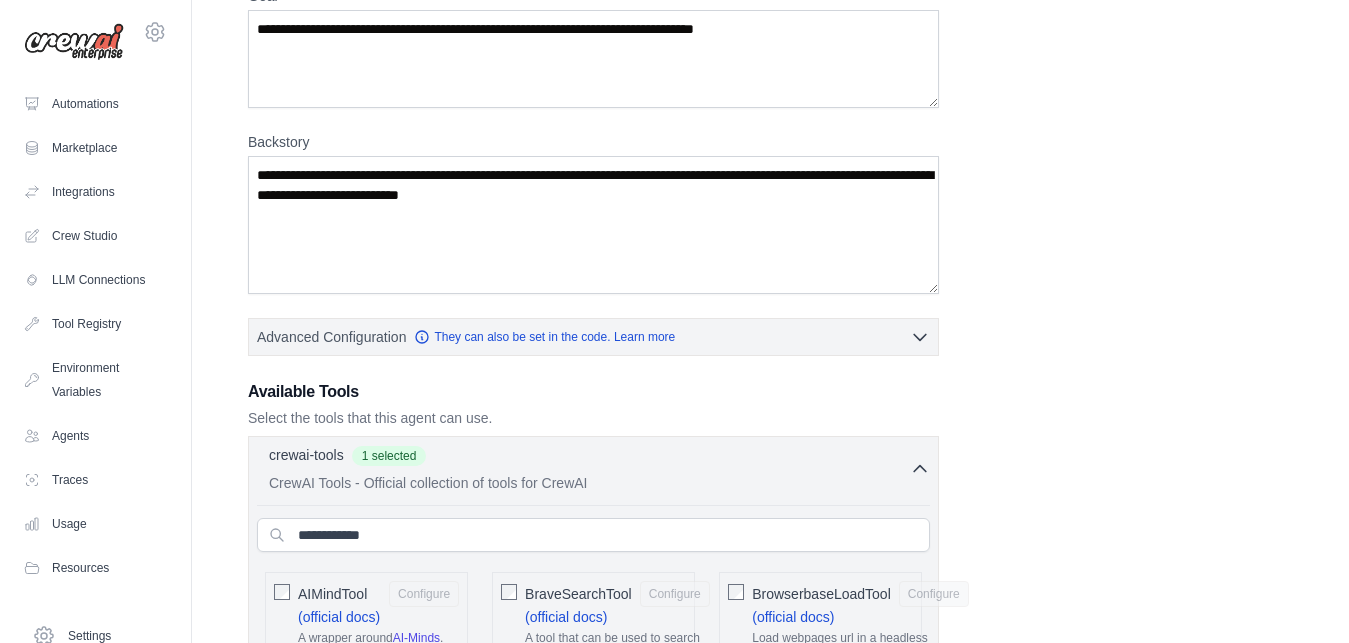 scroll, scrollTop: 204, scrollLeft: 0, axis: vertical 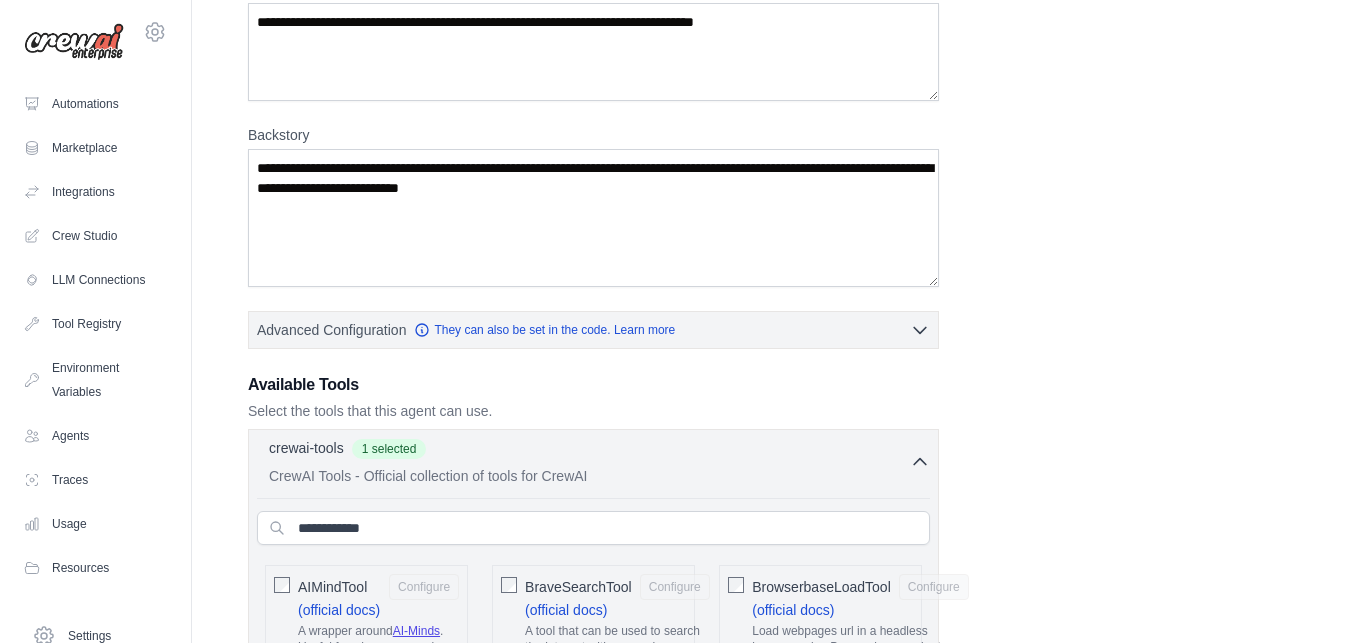 click 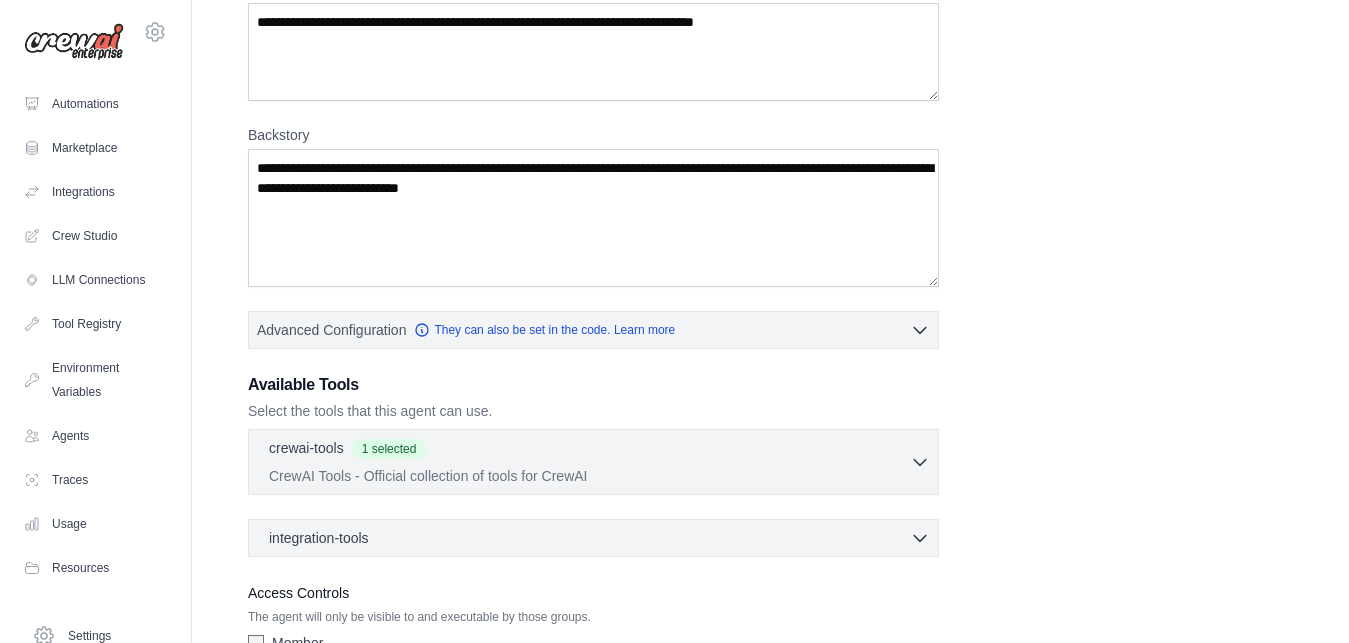 click 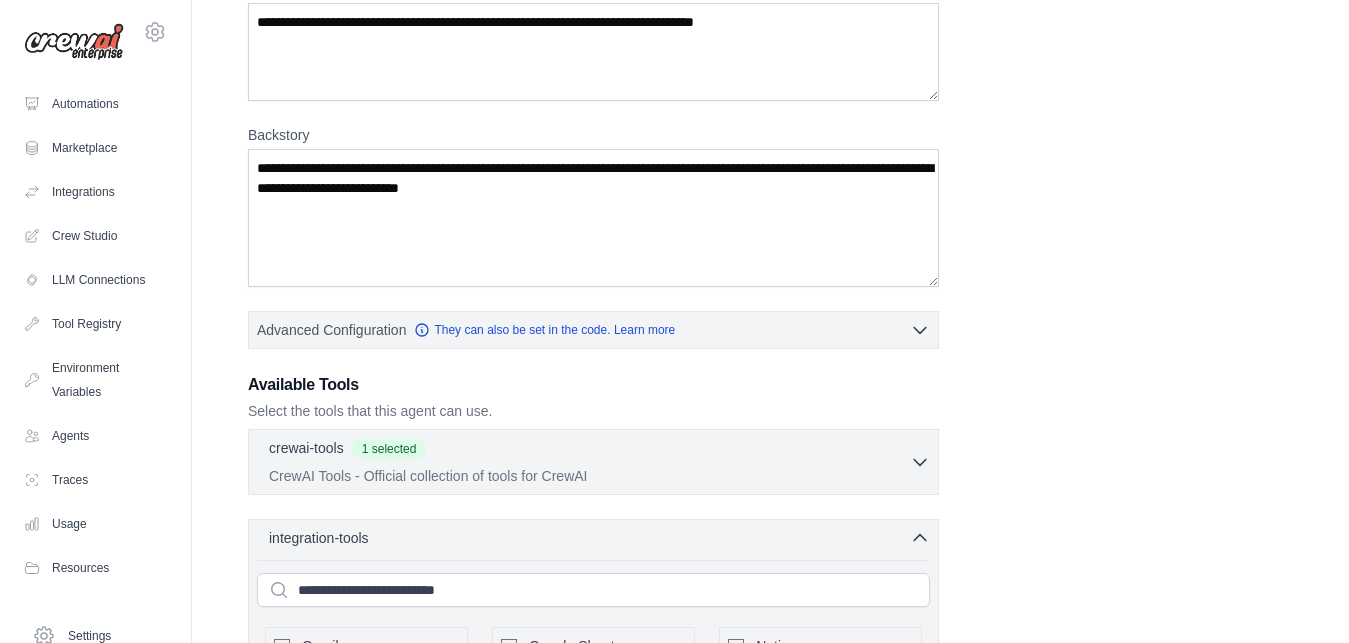 type 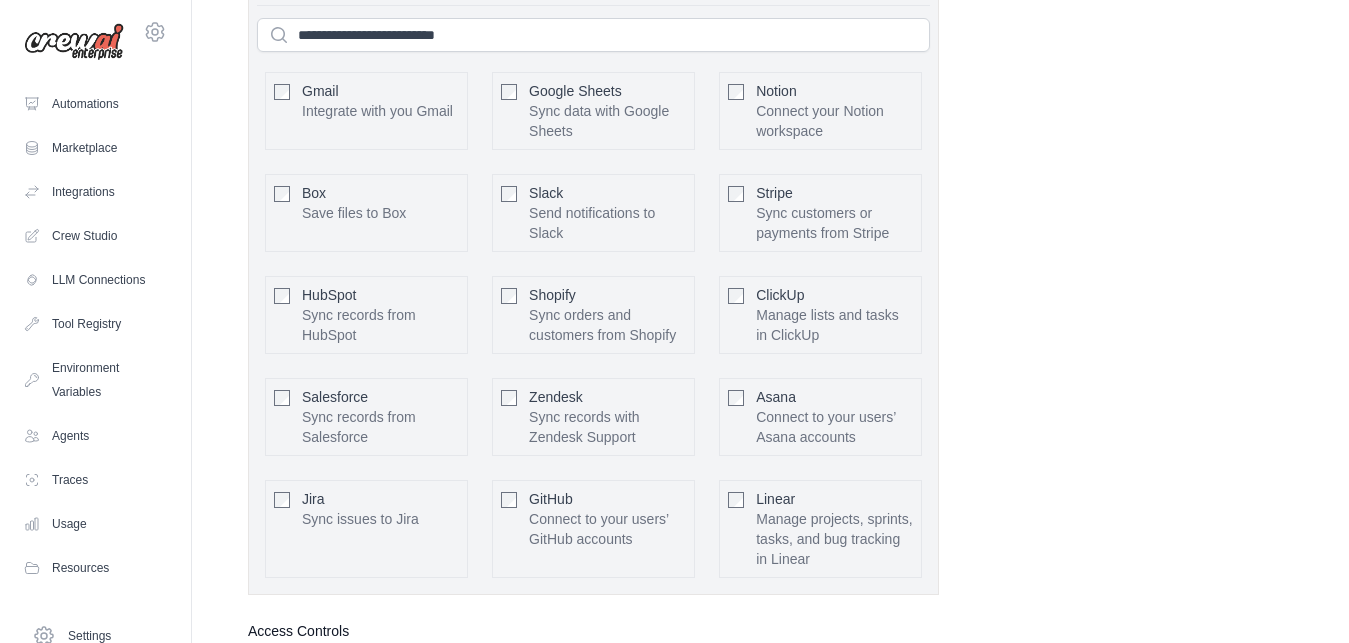 scroll, scrollTop: 729, scrollLeft: 0, axis: vertical 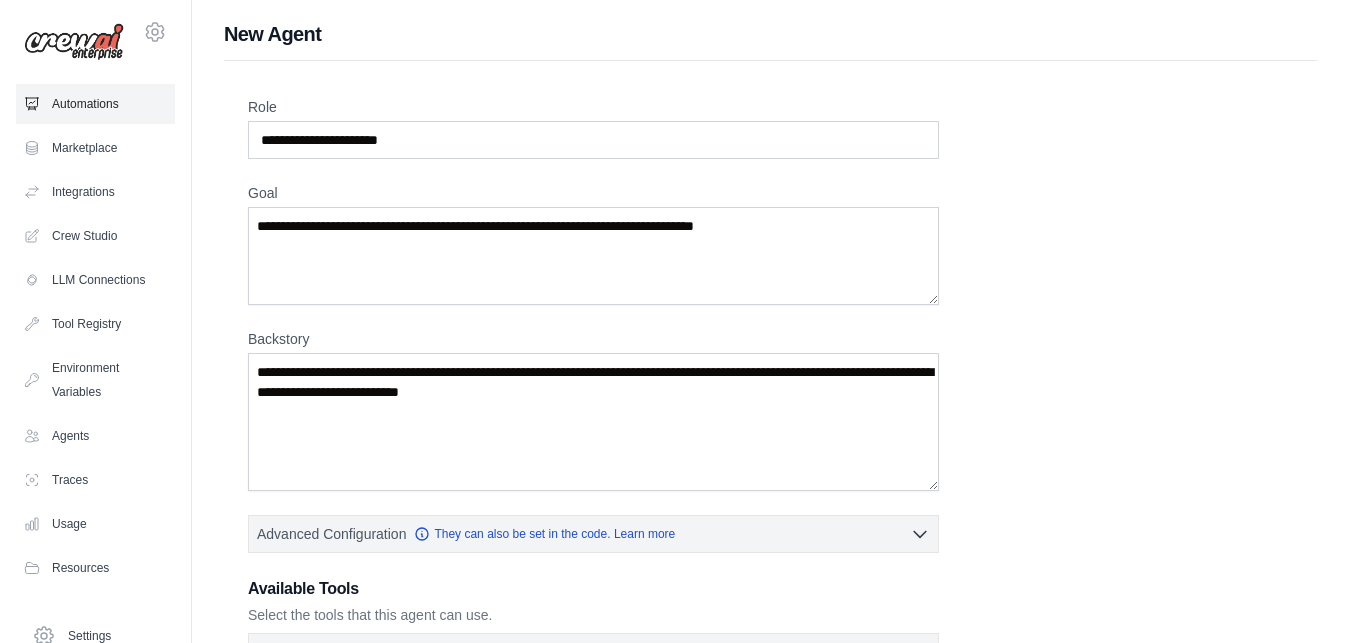 click on "Automations" at bounding box center (95, 104) 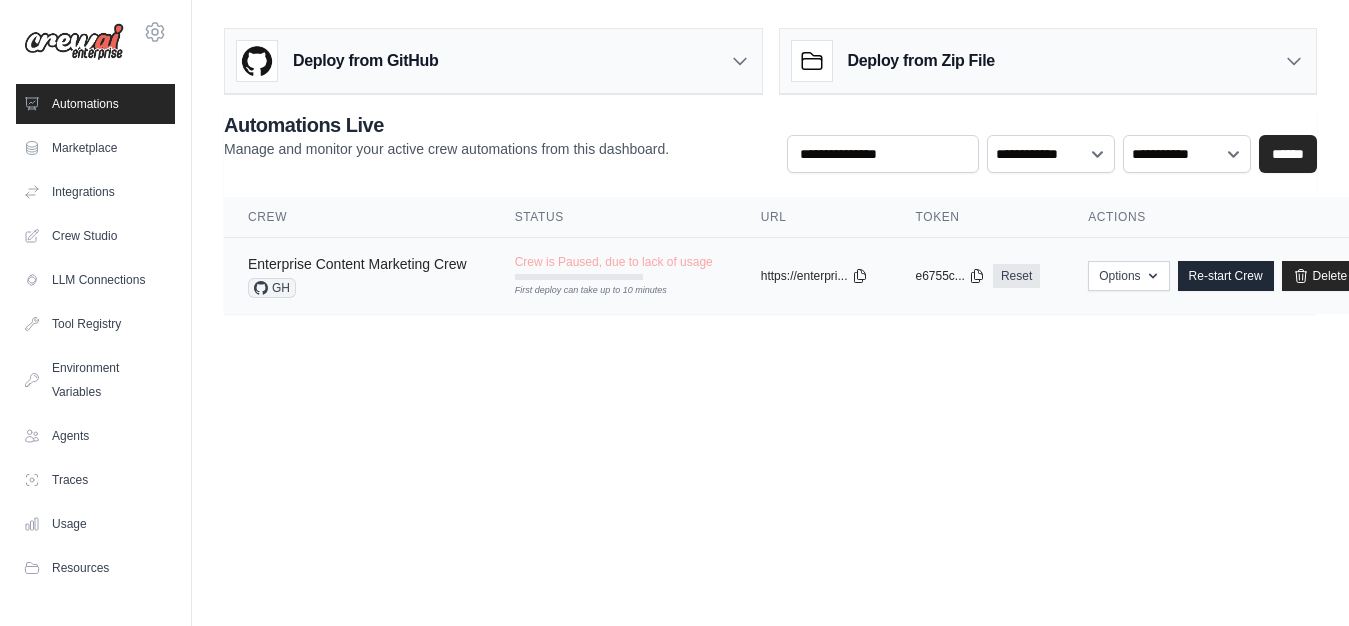 click on "Enterprise Content Marketing Crew" at bounding box center [357, 264] 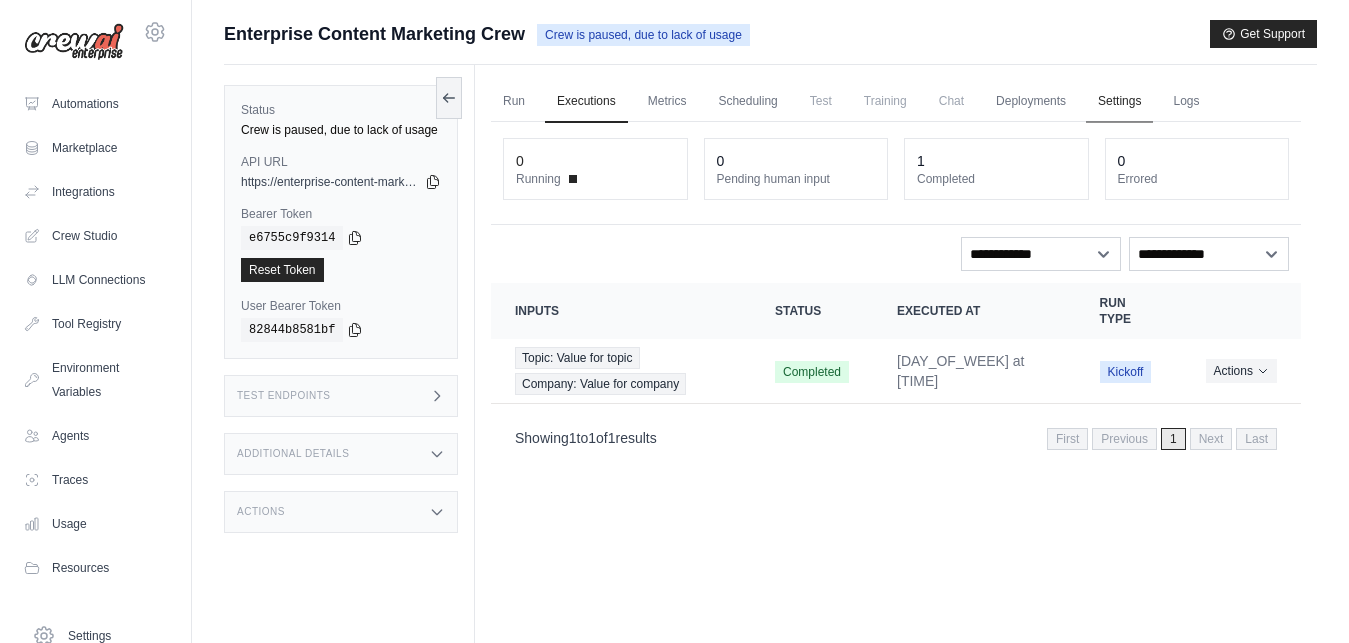 click on "Settings" at bounding box center [1119, 102] 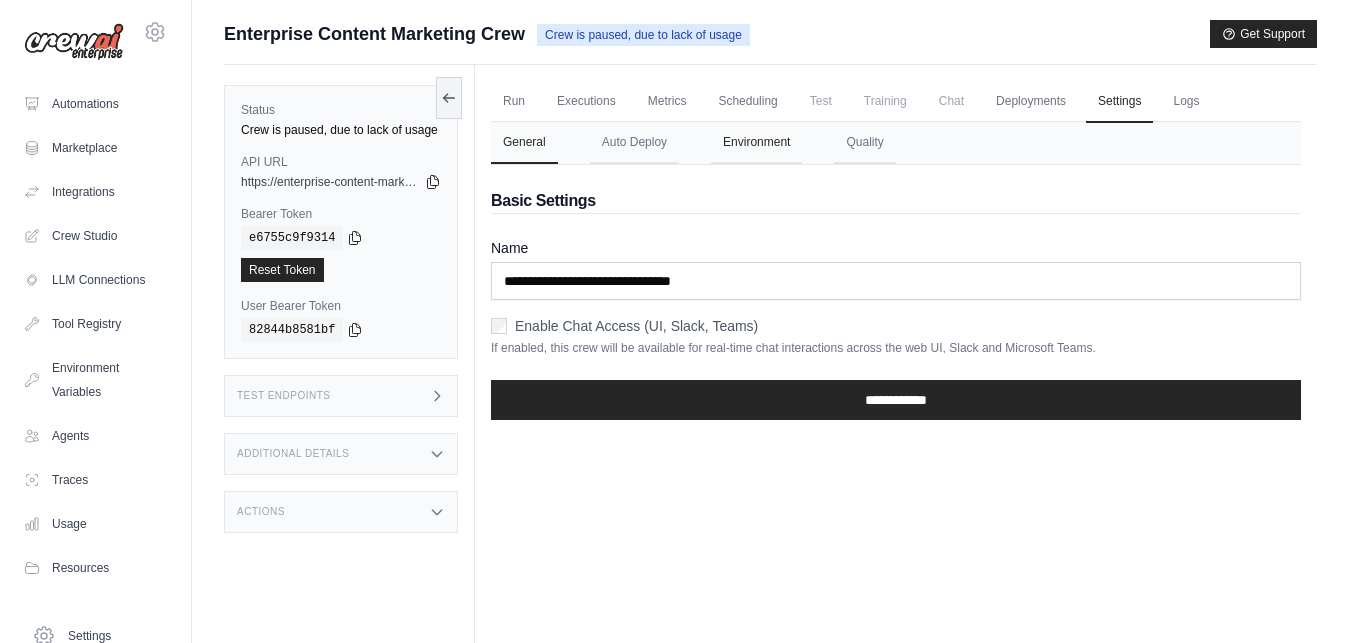click on "Environment" at bounding box center [756, 143] 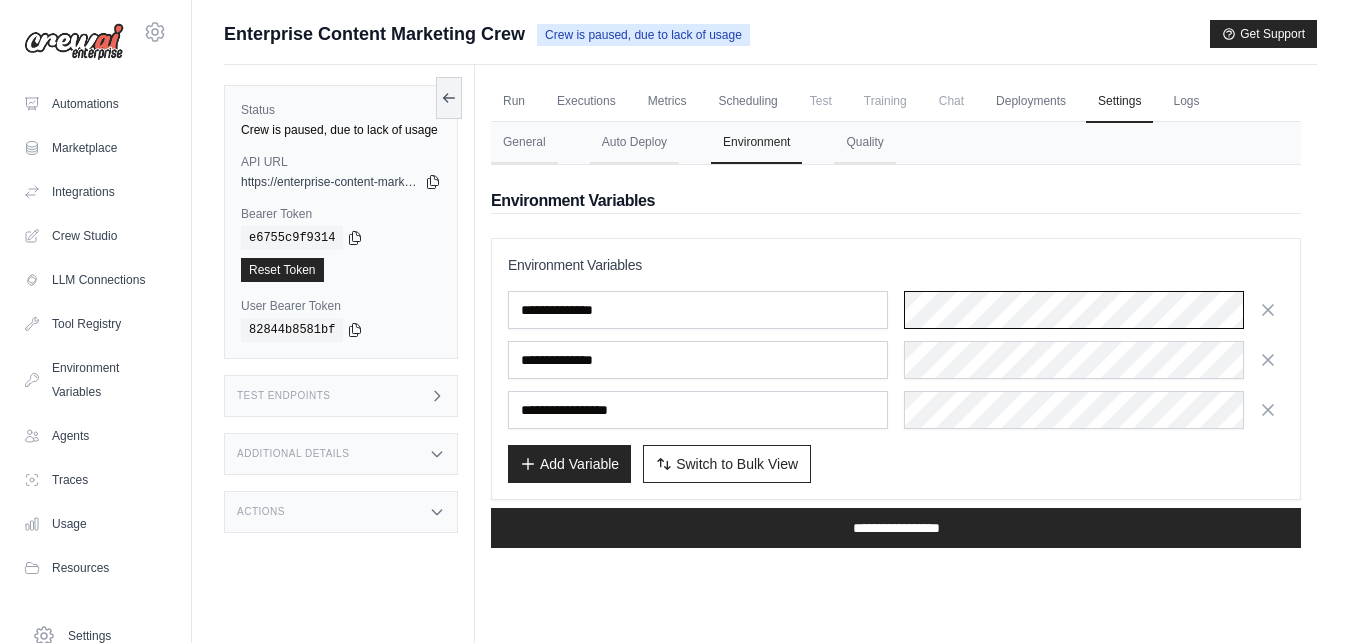 click at bounding box center (1094, 310) 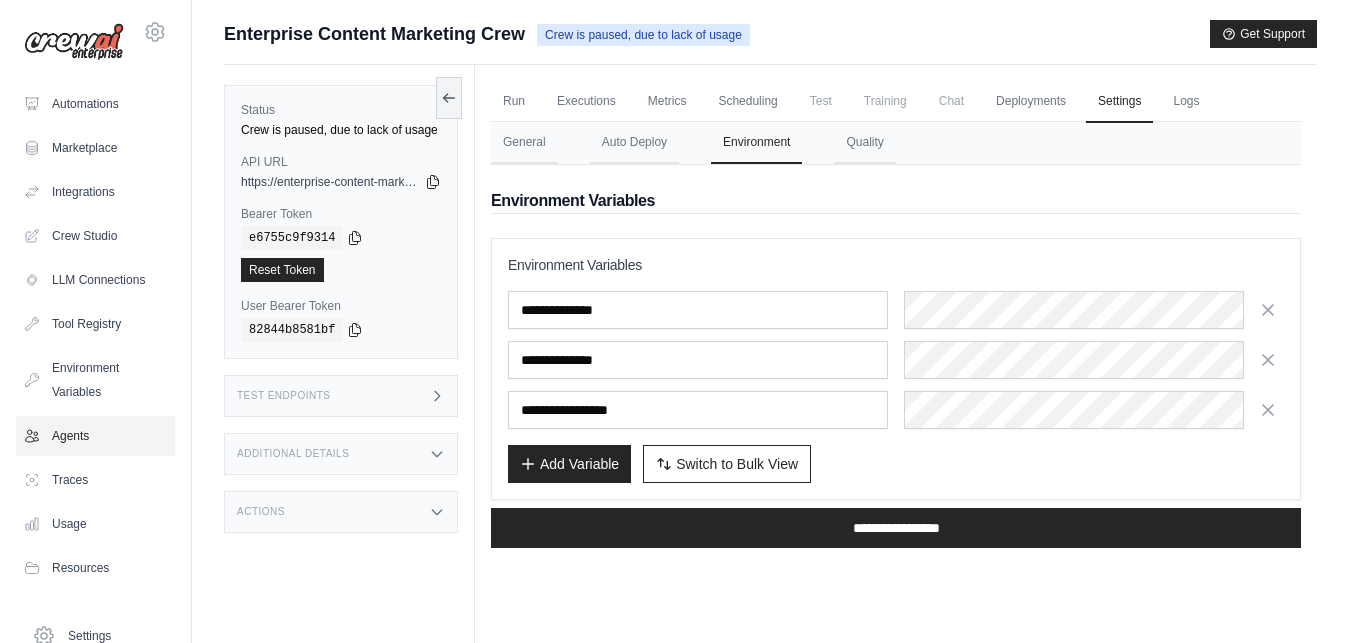 click on "Agents" at bounding box center [95, 436] 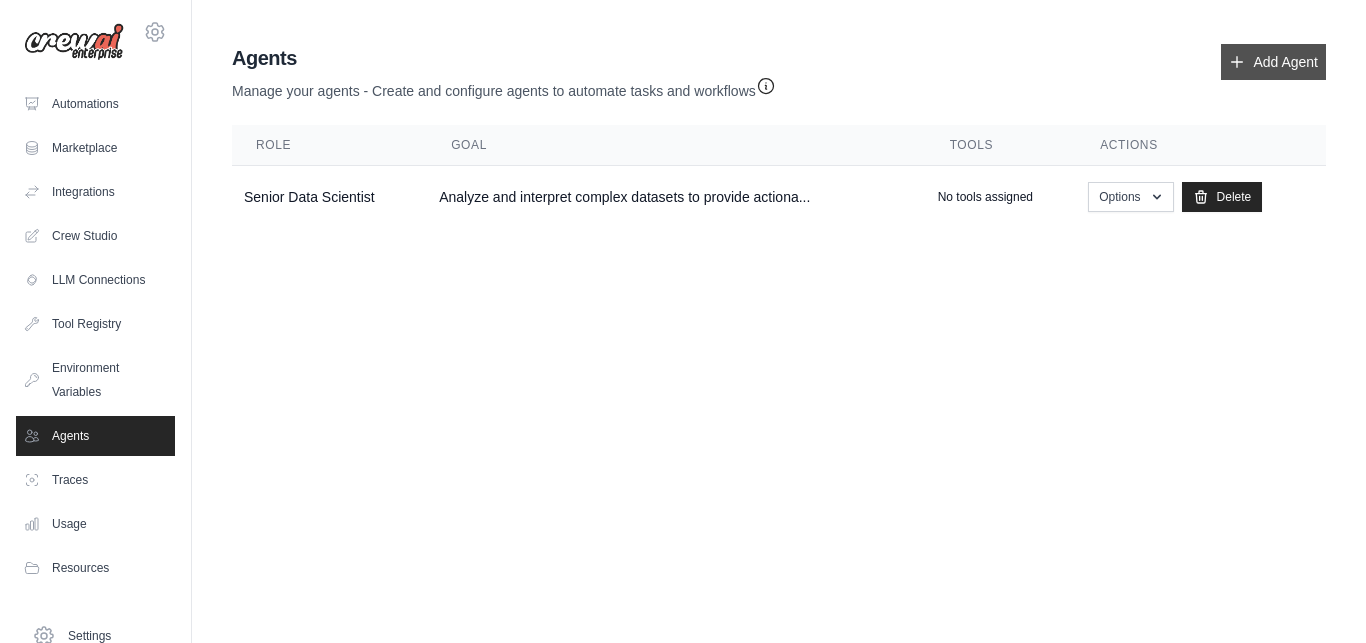 click on "Add Agent" at bounding box center (1273, 62) 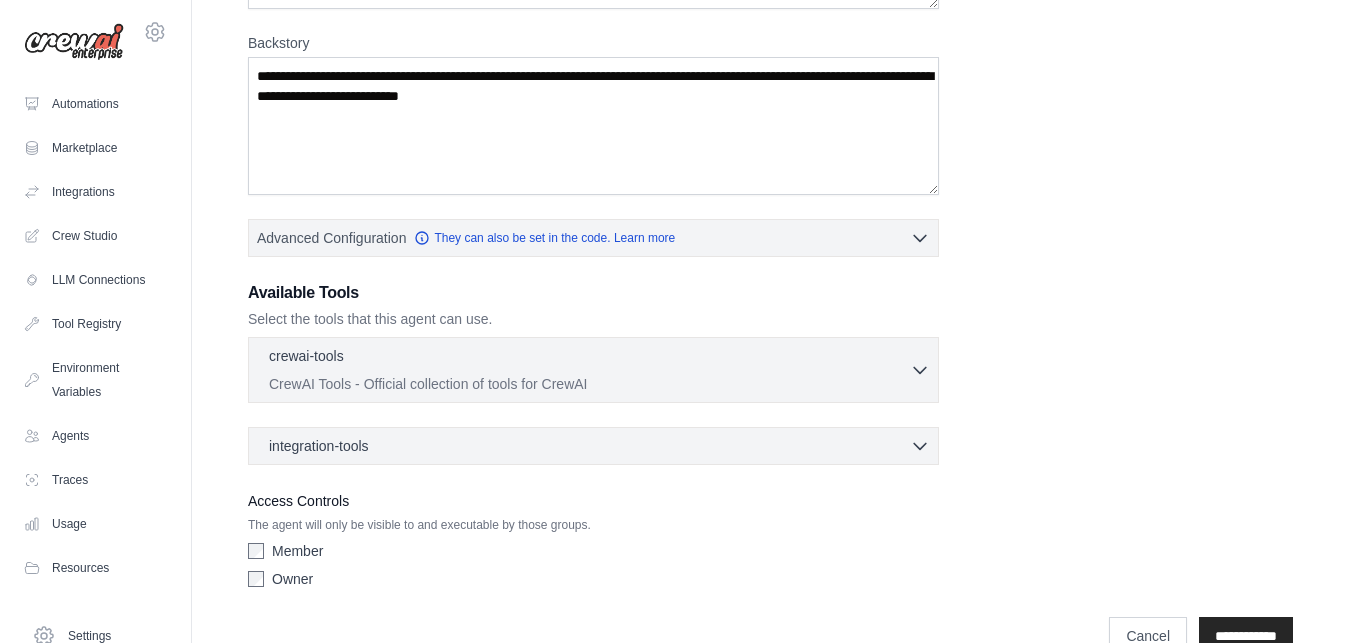 scroll, scrollTop: 340, scrollLeft: 0, axis: vertical 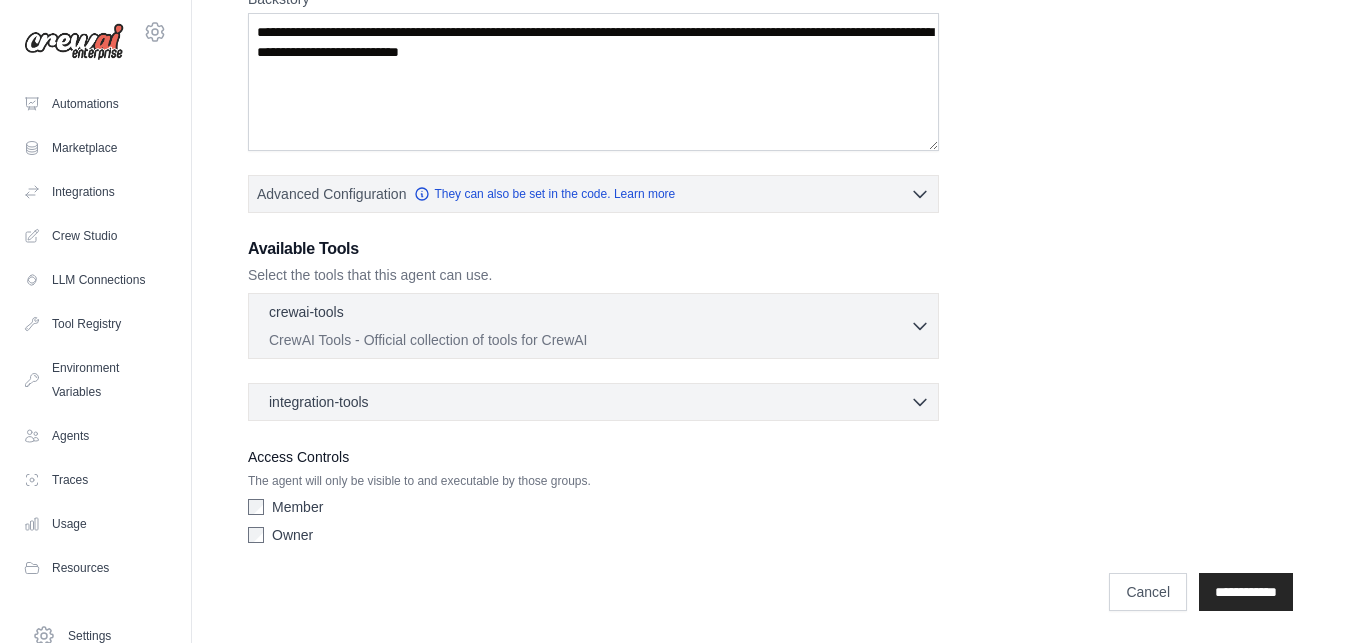 click 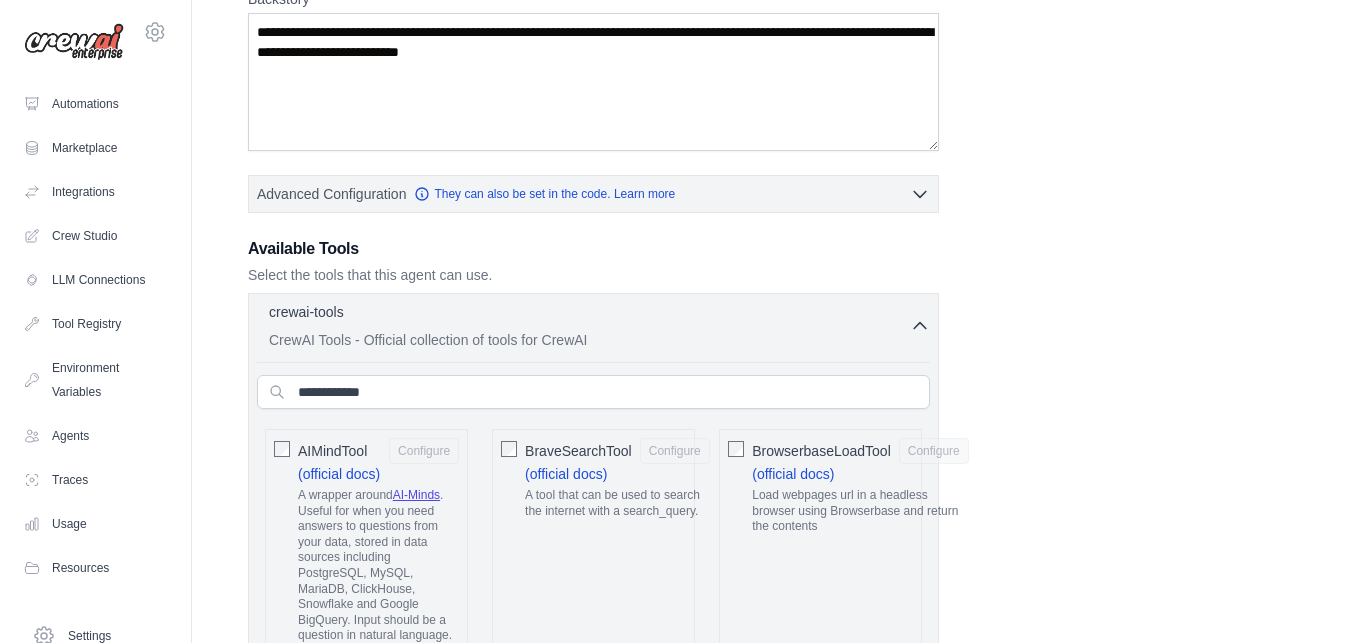 click on "Role
Goal
Backstory
Advanced Configuration
They can also be set in the code. Learn more
Enable reasoning" at bounding box center [770, 2105] 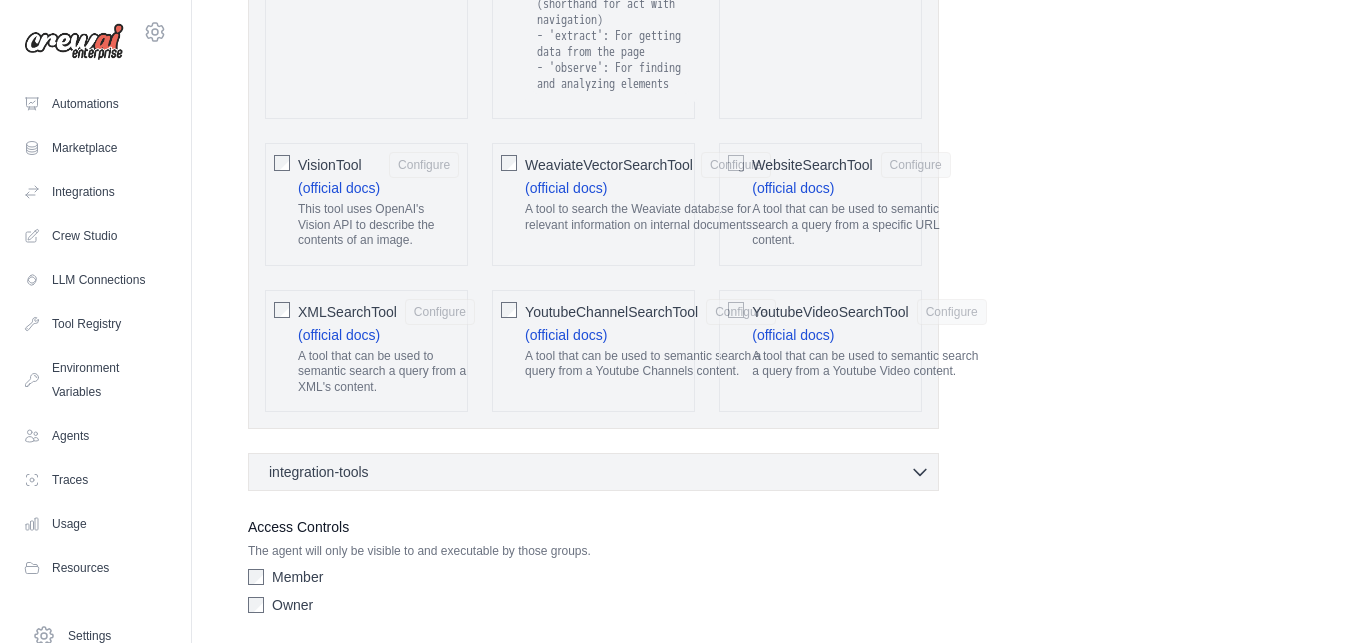 scroll, scrollTop: 4165, scrollLeft: 0, axis: vertical 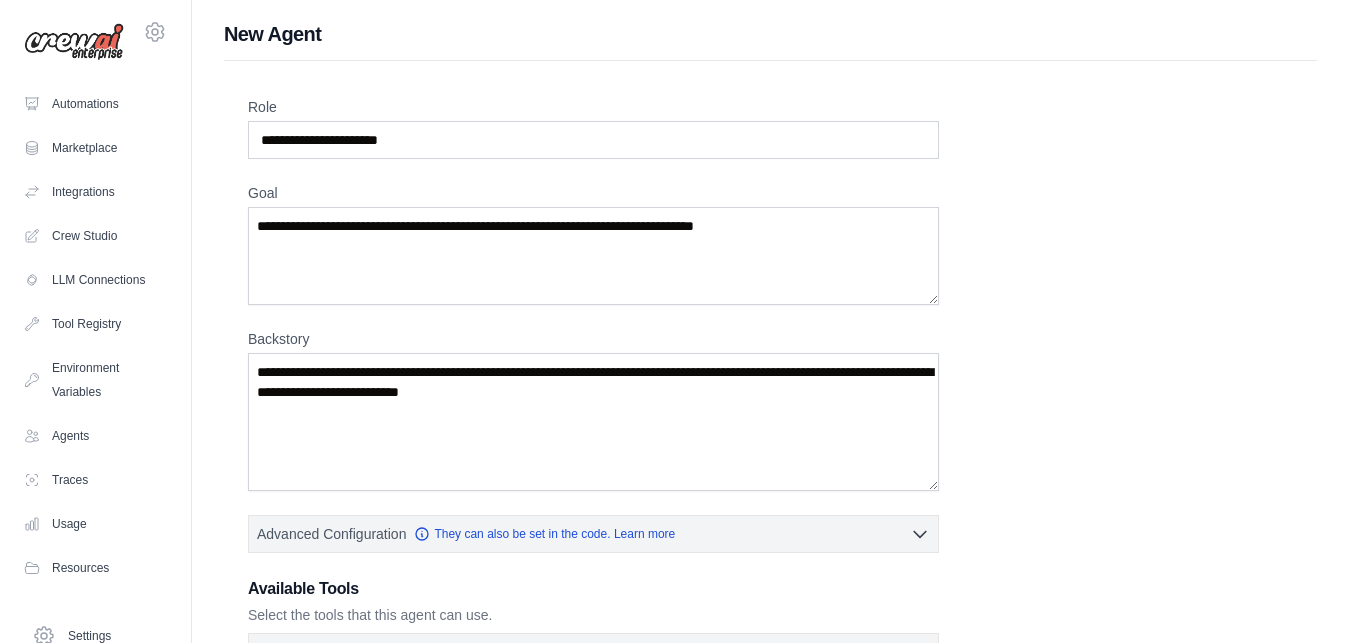 click on "Role
Goal
Backstory
Advanced Configuration
They can also be set in the code. Learn more
Enable reasoning" at bounding box center (770, 2445) 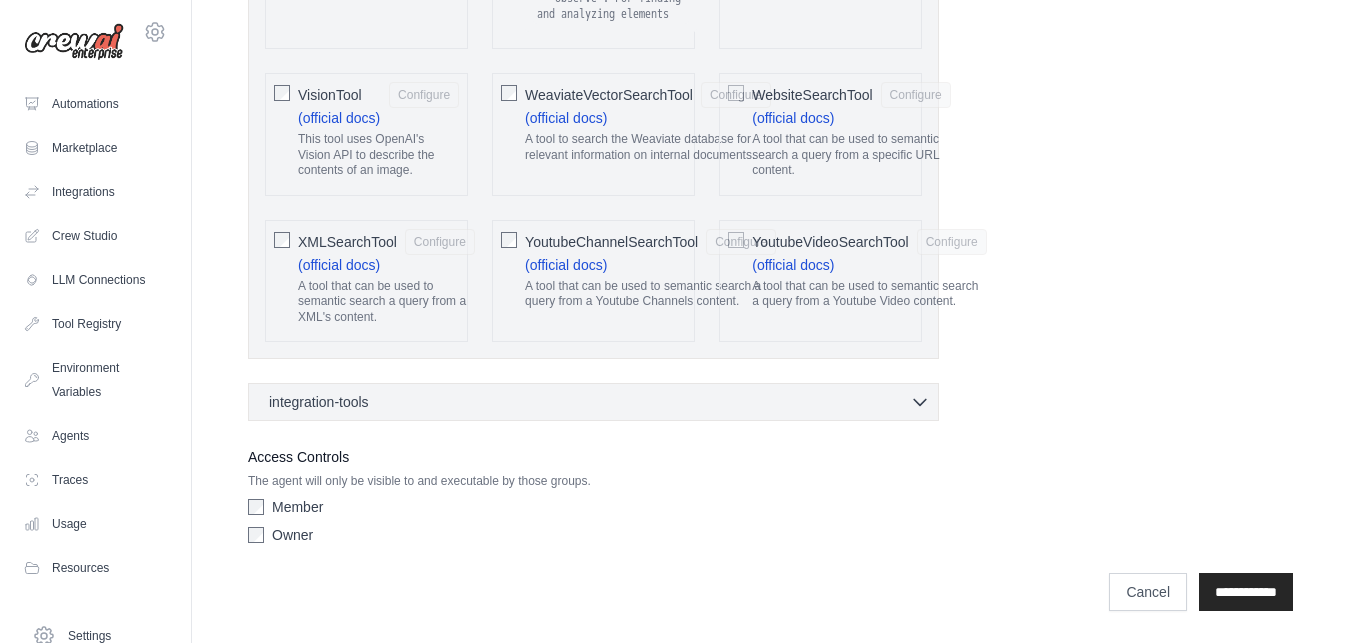 scroll, scrollTop: 4321, scrollLeft: 0, axis: vertical 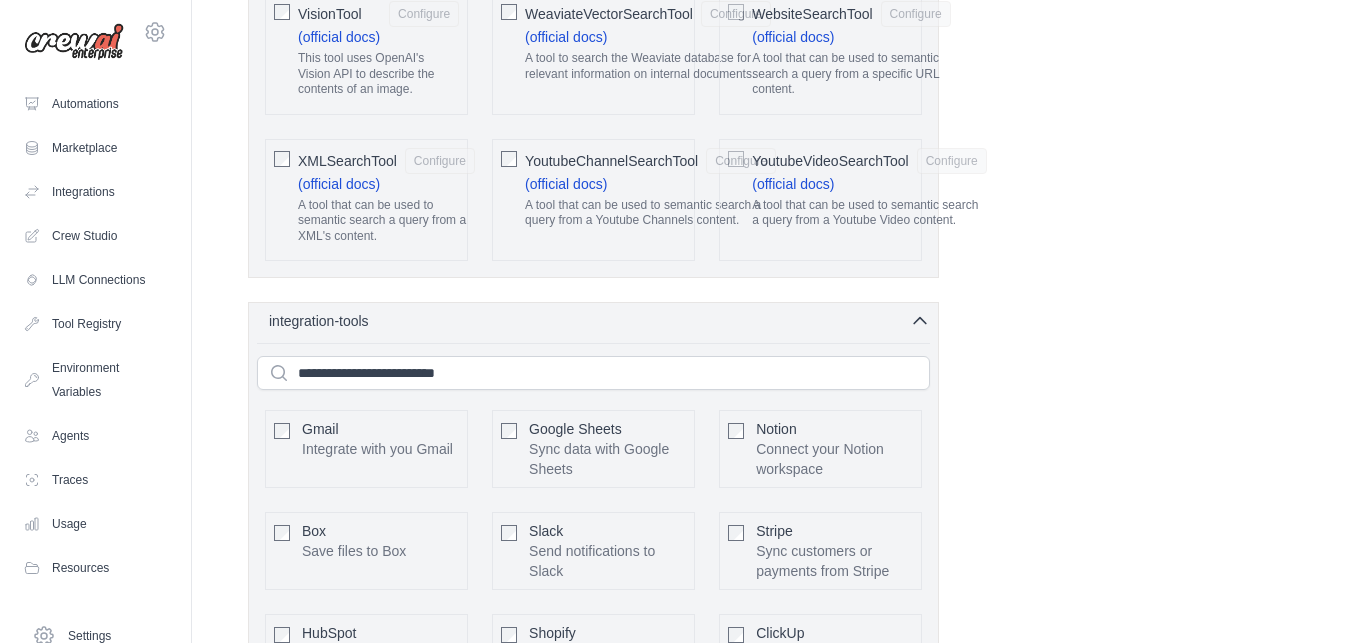 type 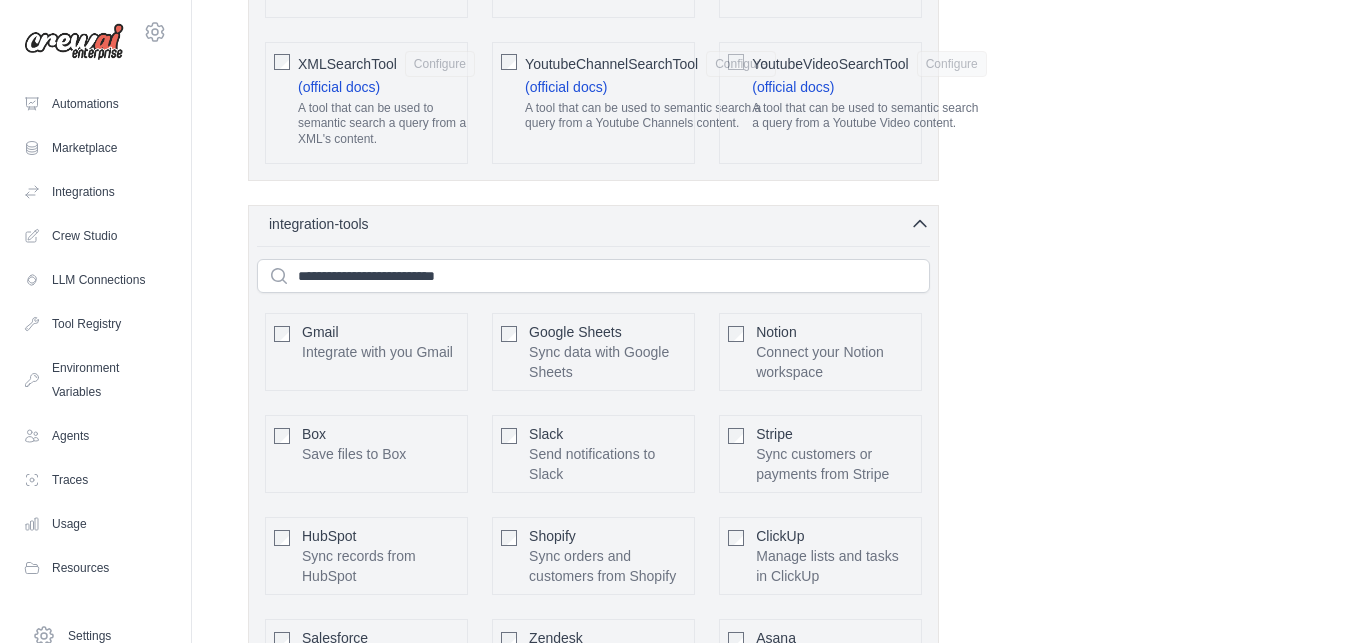 scroll, scrollTop: 4474, scrollLeft: 0, axis: vertical 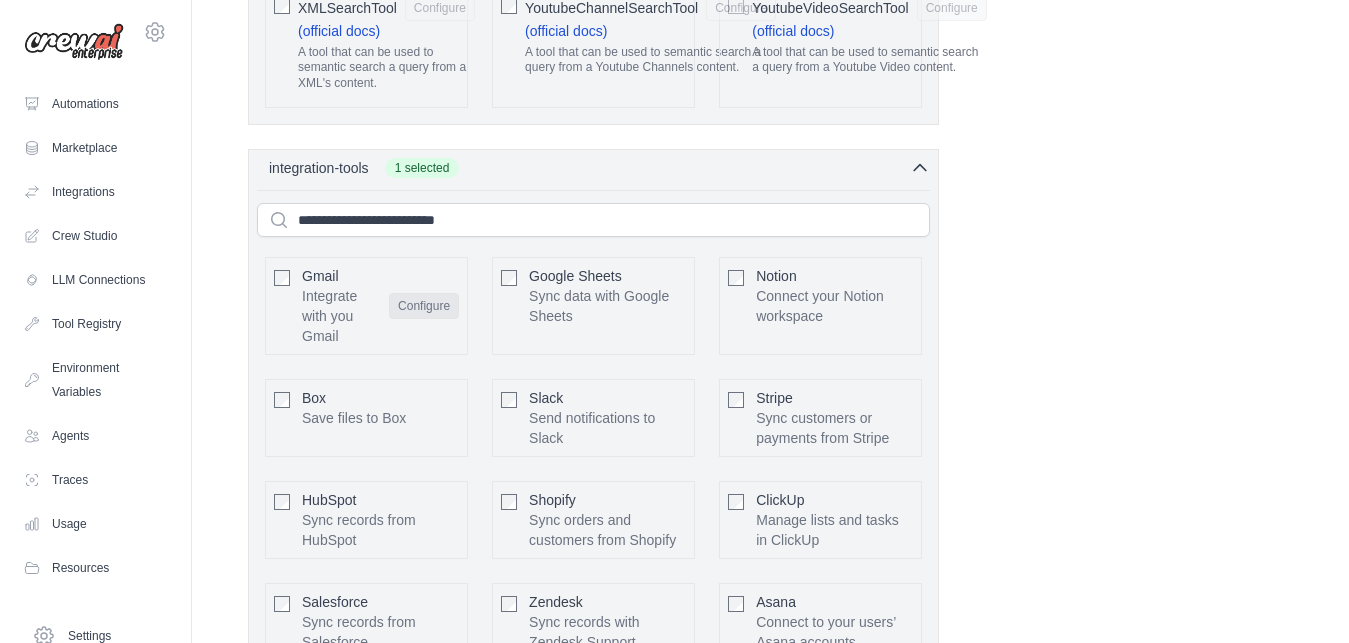 click on "Configure" at bounding box center (424, 306) 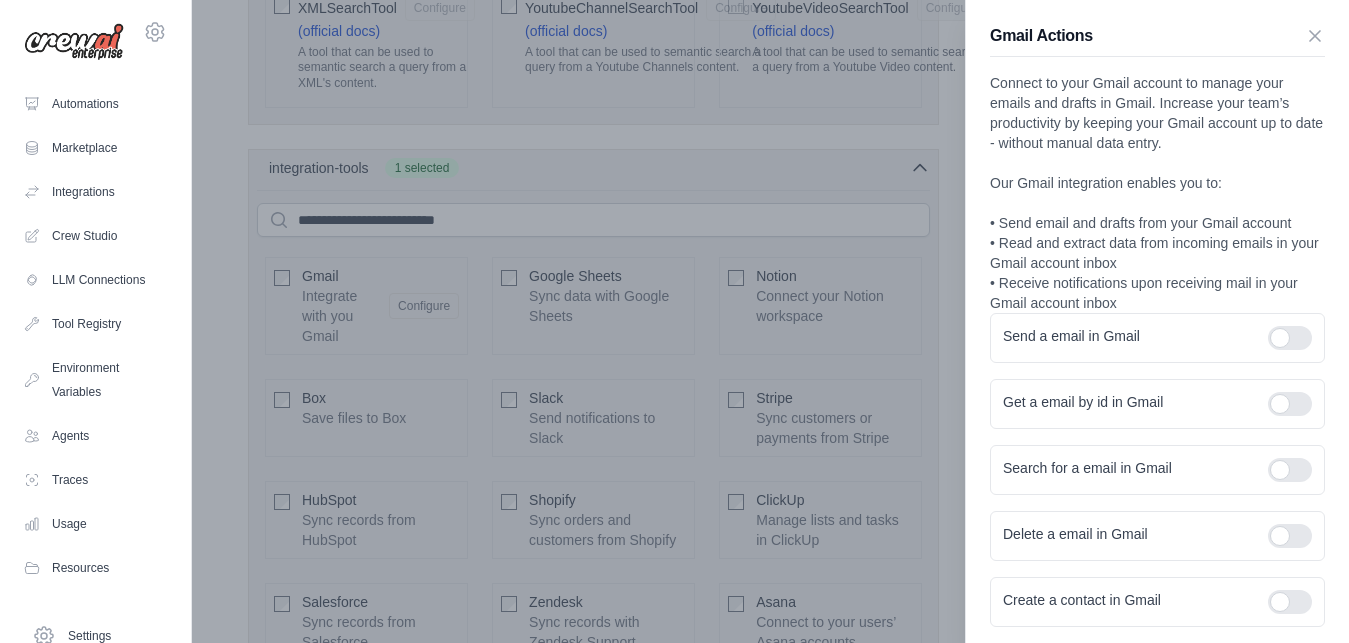 scroll, scrollTop: 383, scrollLeft: 0, axis: vertical 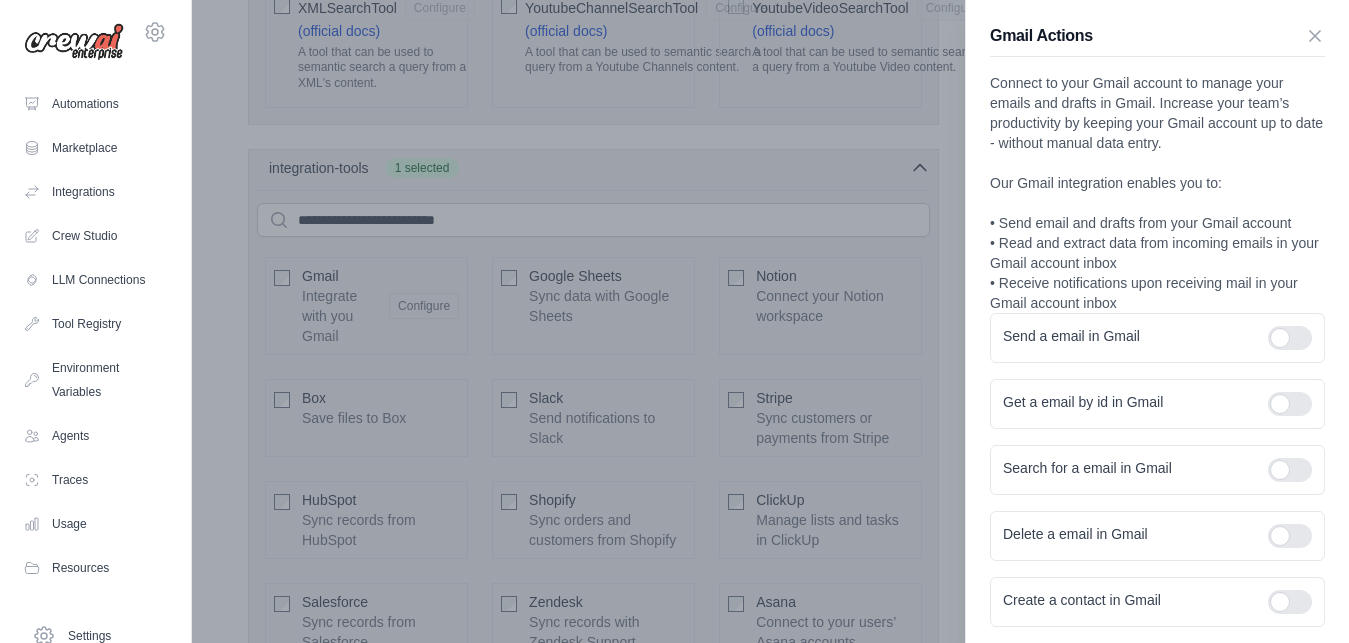 click at bounding box center [674, 321] 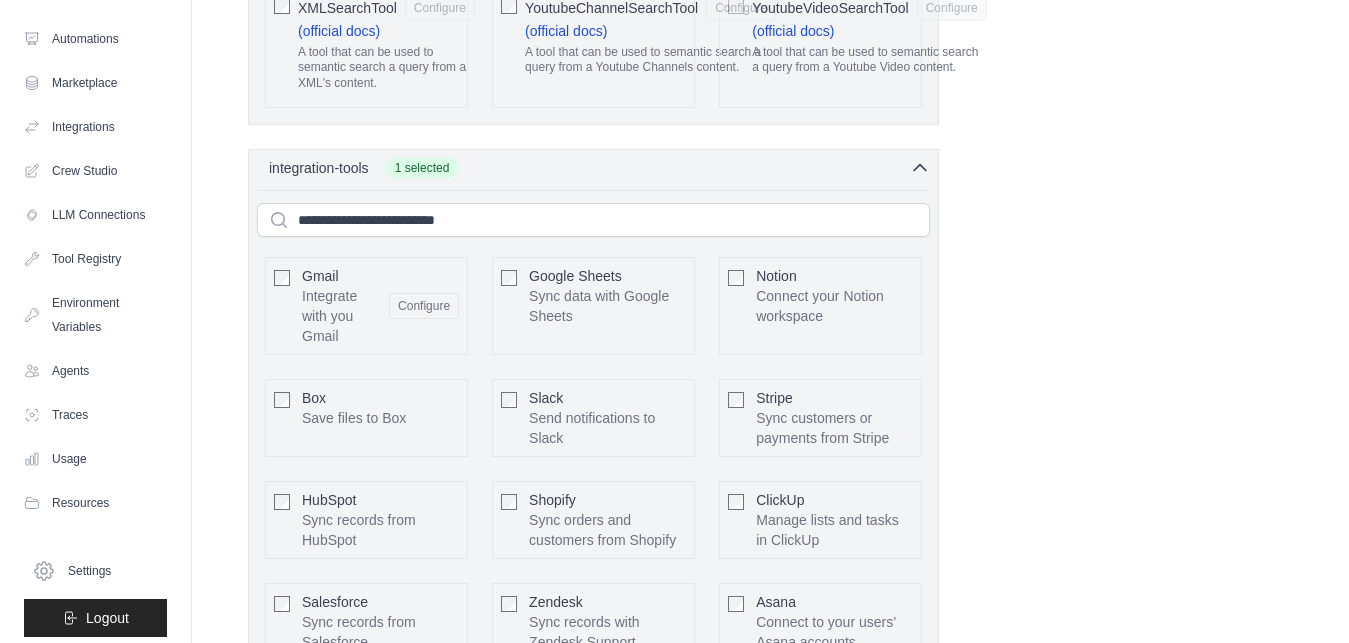 scroll, scrollTop: 75, scrollLeft: 0, axis: vertical 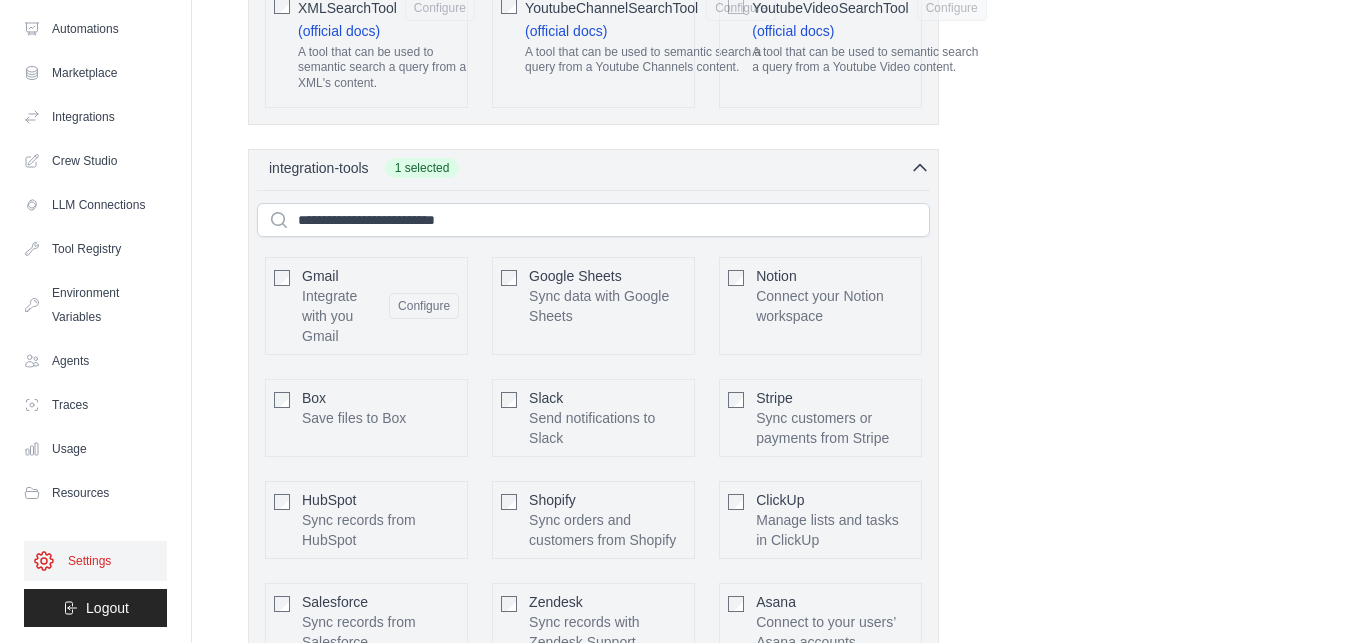 click on "Settings" at bounding box center (95, 561) 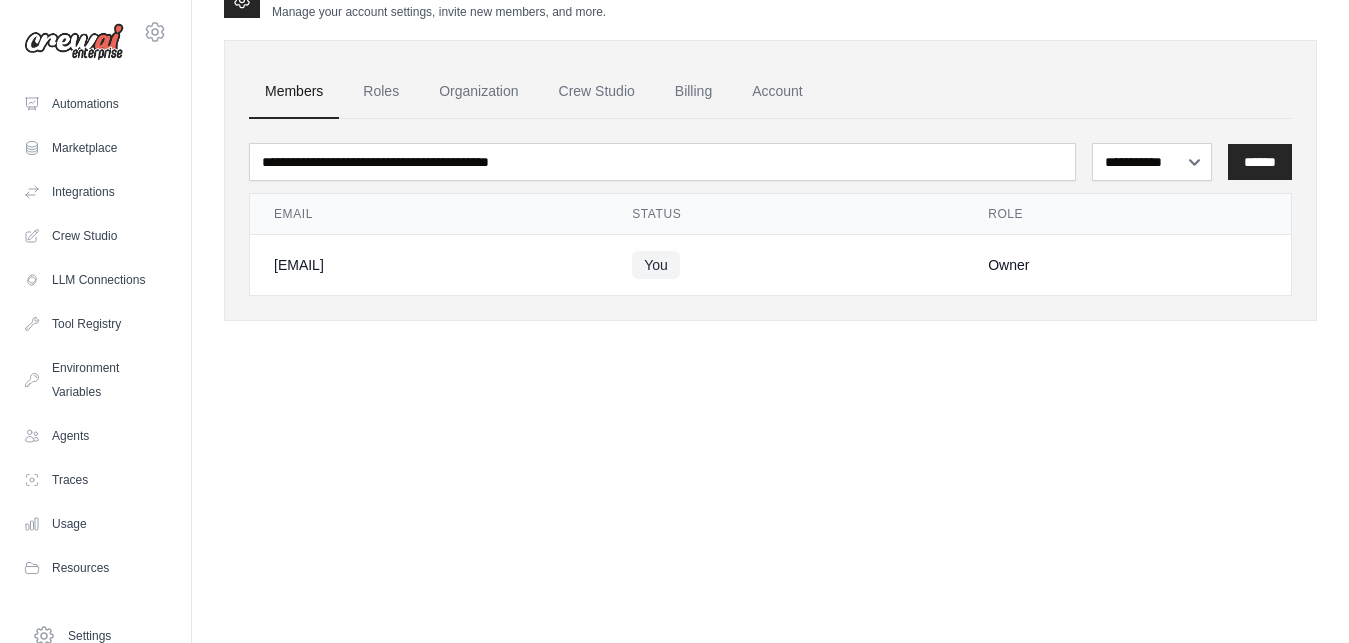 scroll, scrollTop: 0, scrollLeft: 0, axis: both 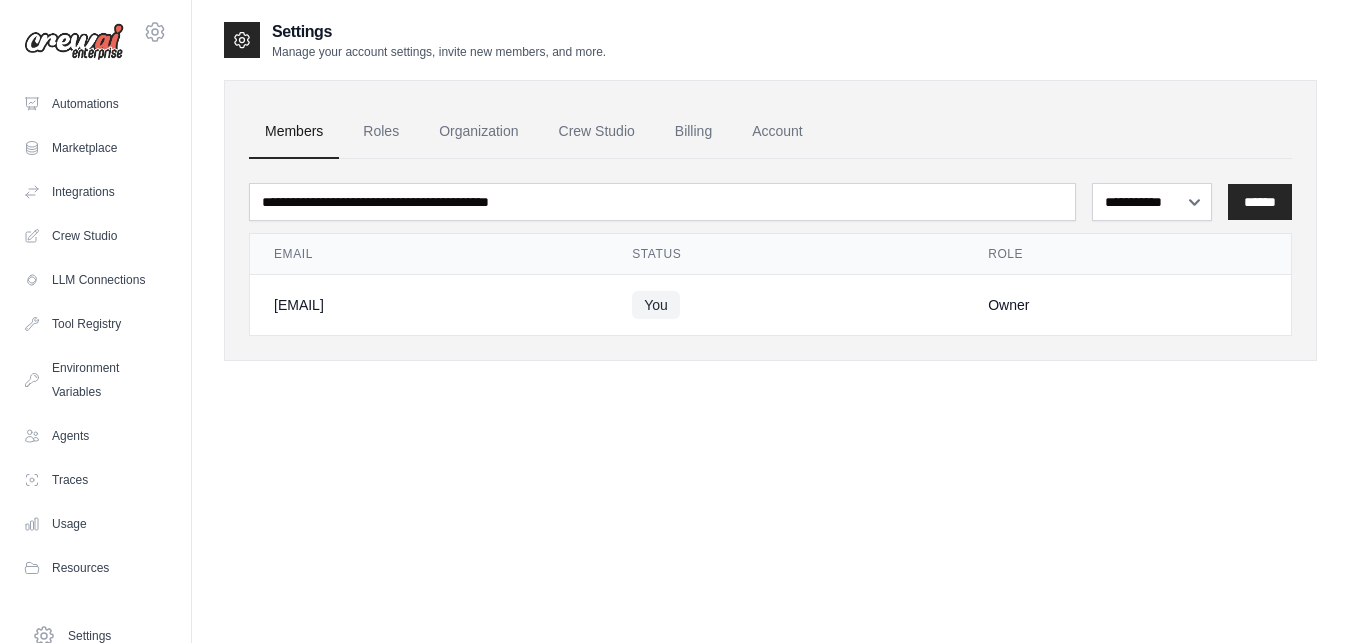 click 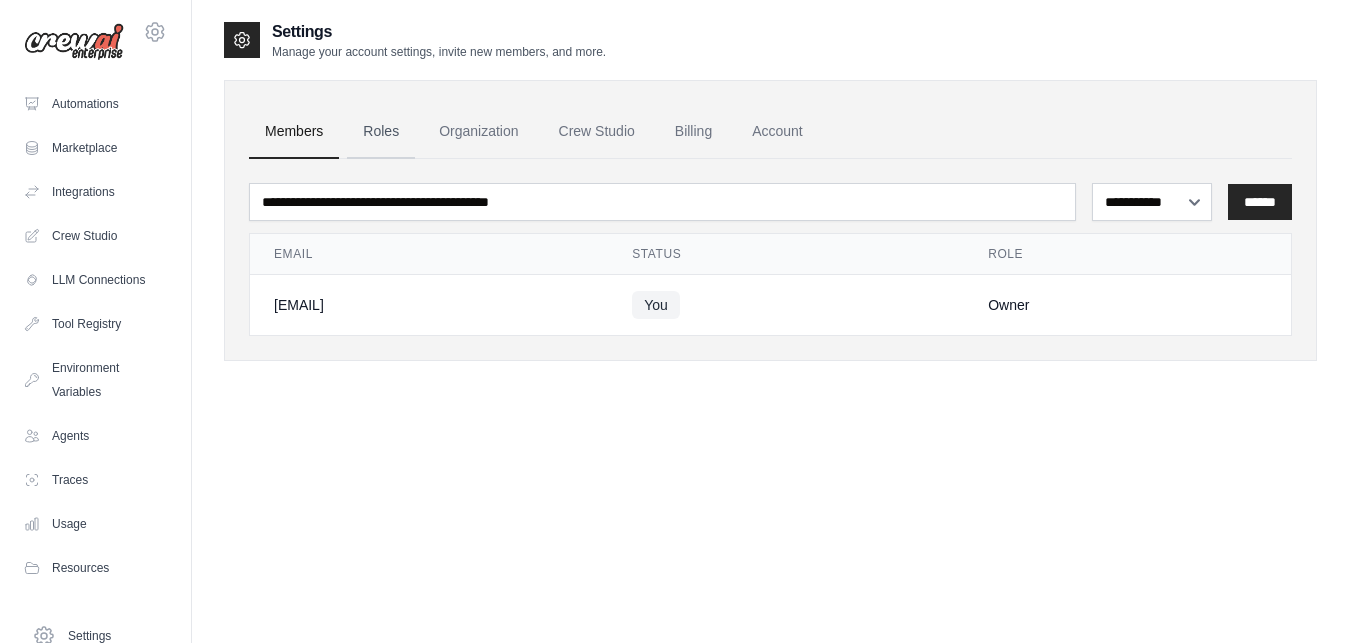 click on "Roles" at bounding box center (381, 132) 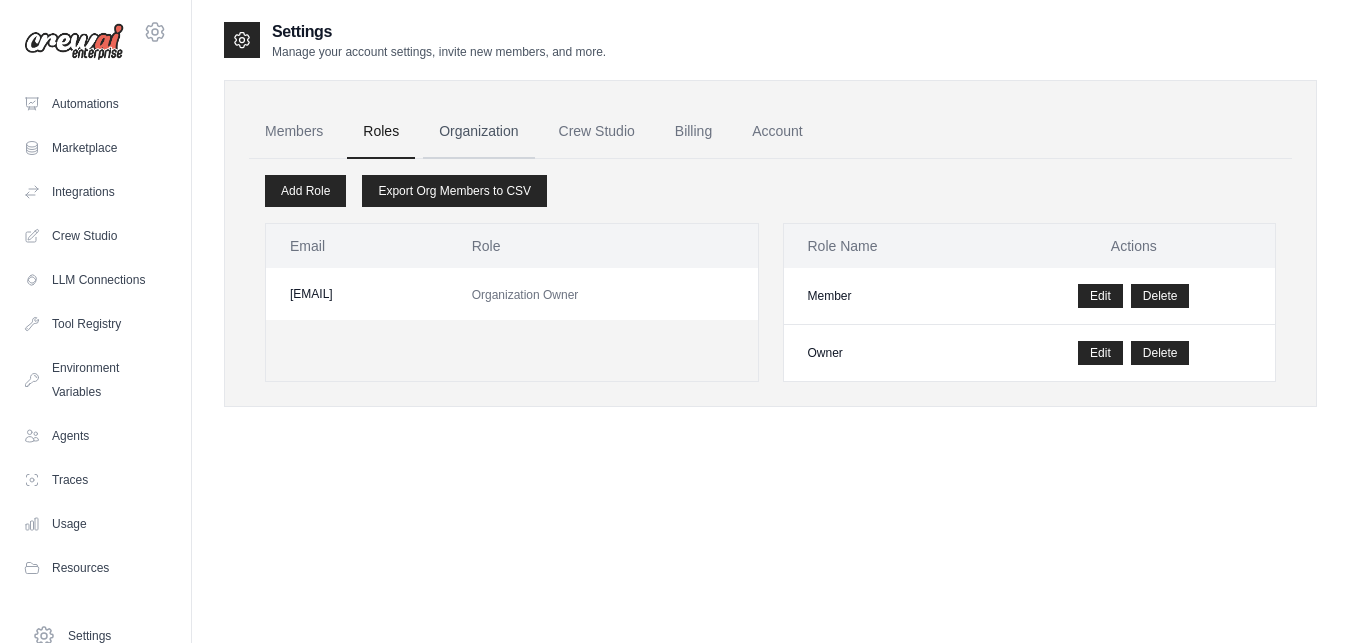click on "Organization" at bounding box center (478, 132) 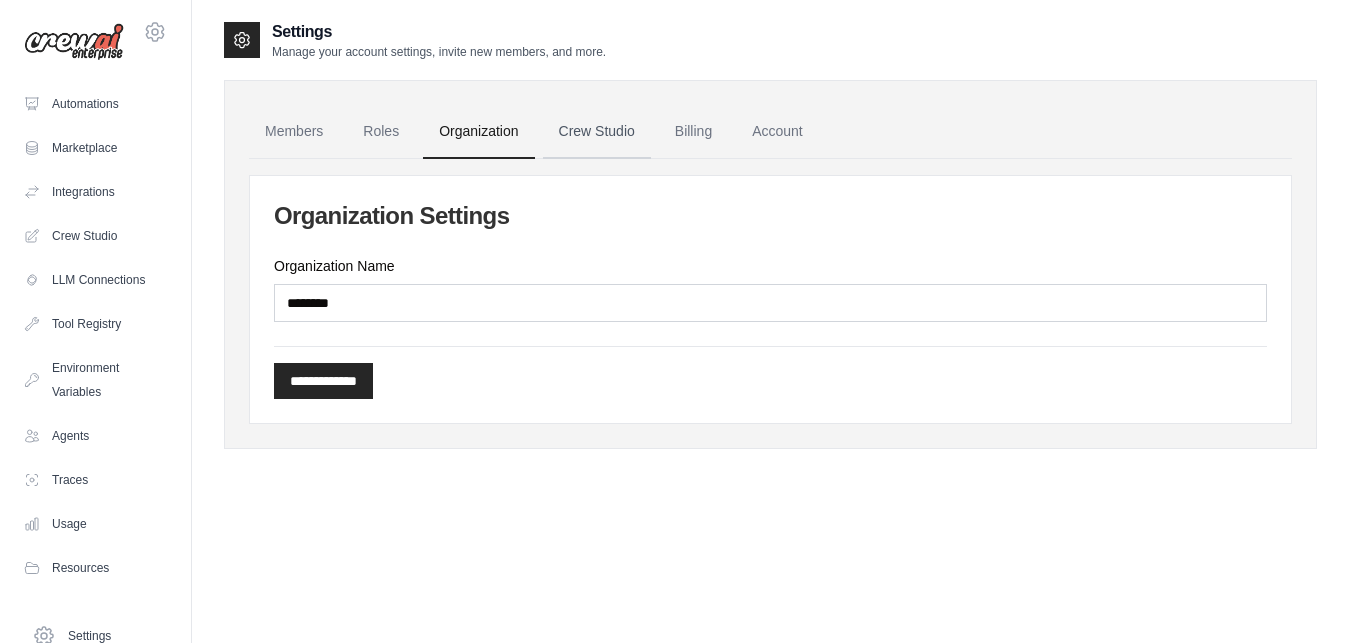click on "Crew Studio" at bounding box center (597, 132) 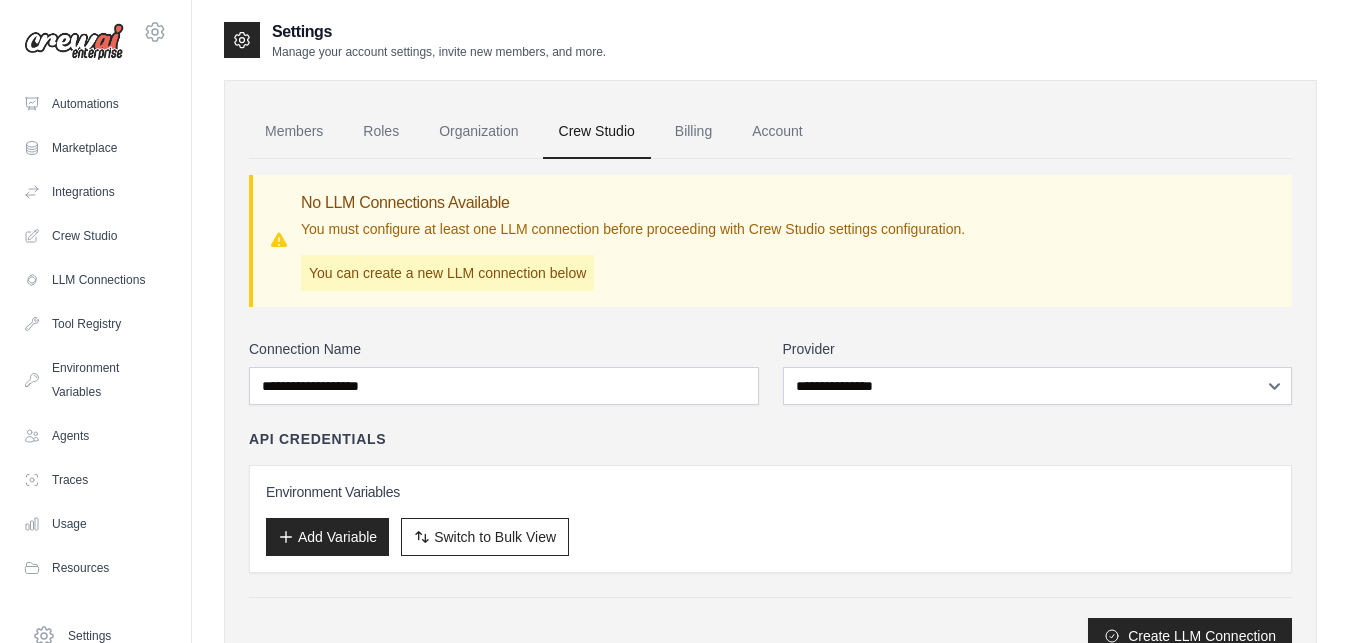 scroll, scrollTop: 0, scrollLeft: 0, axis: both 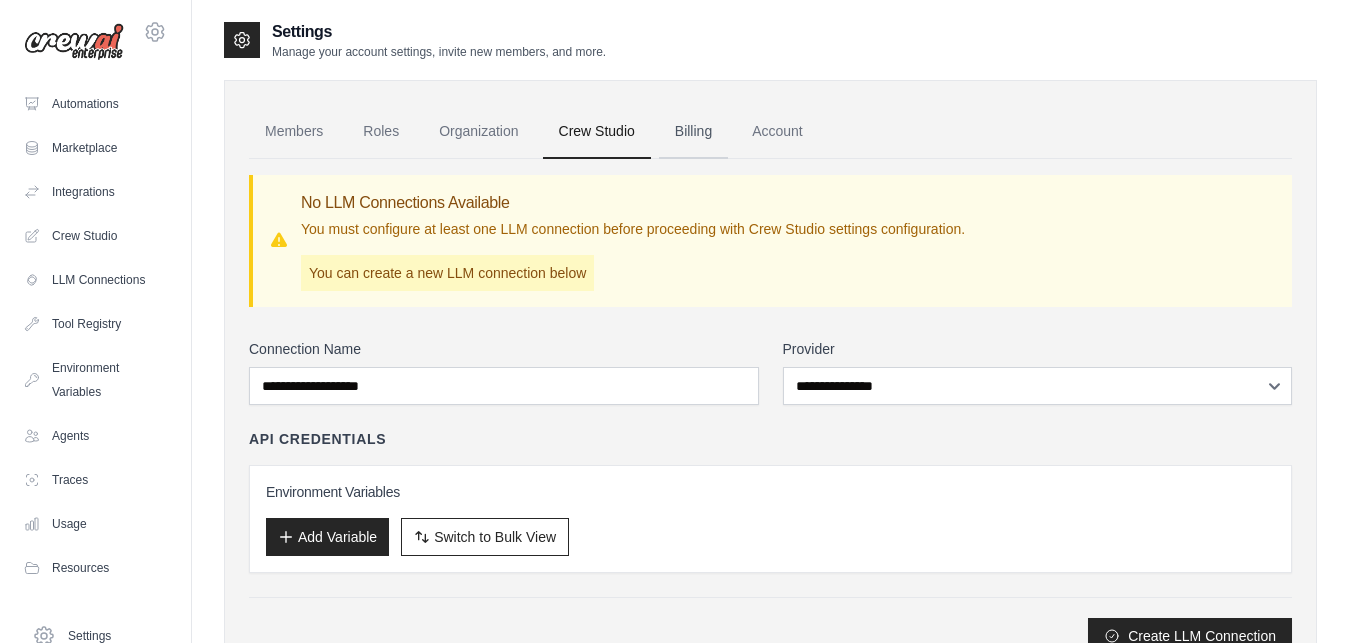 click on "Billing" at bounding box center [693, 132] 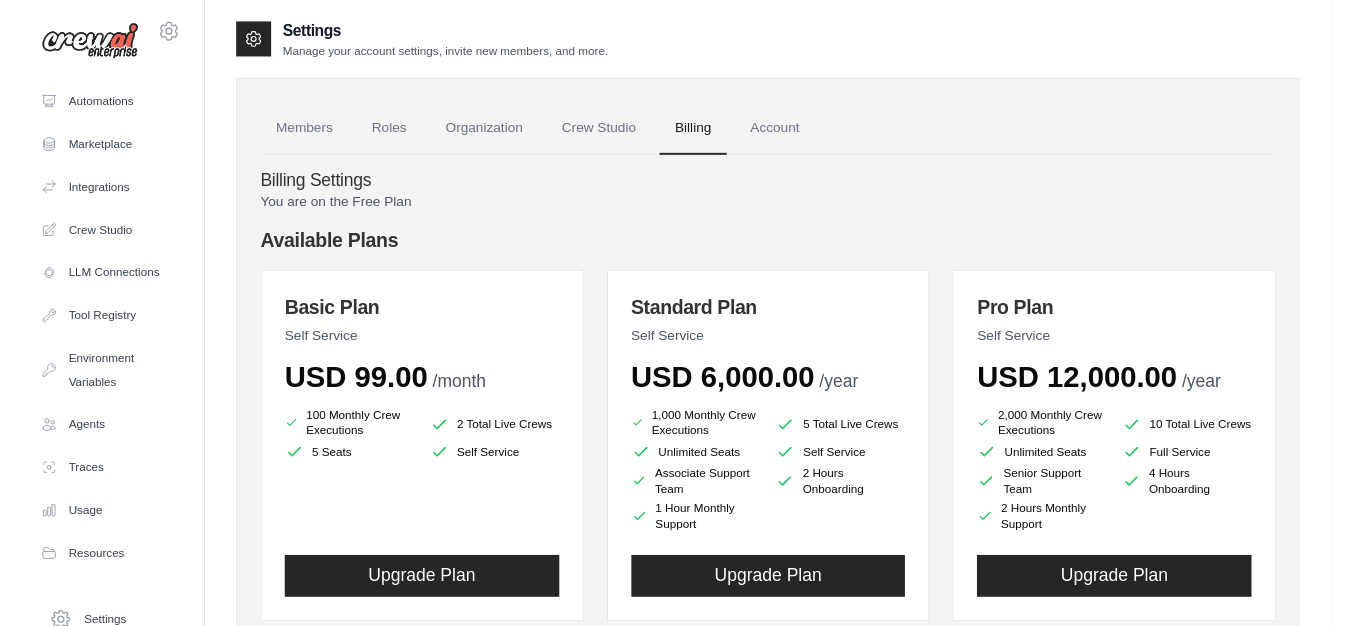 scroll, scrollTop: 0, scrollLeft: 0, axis: both 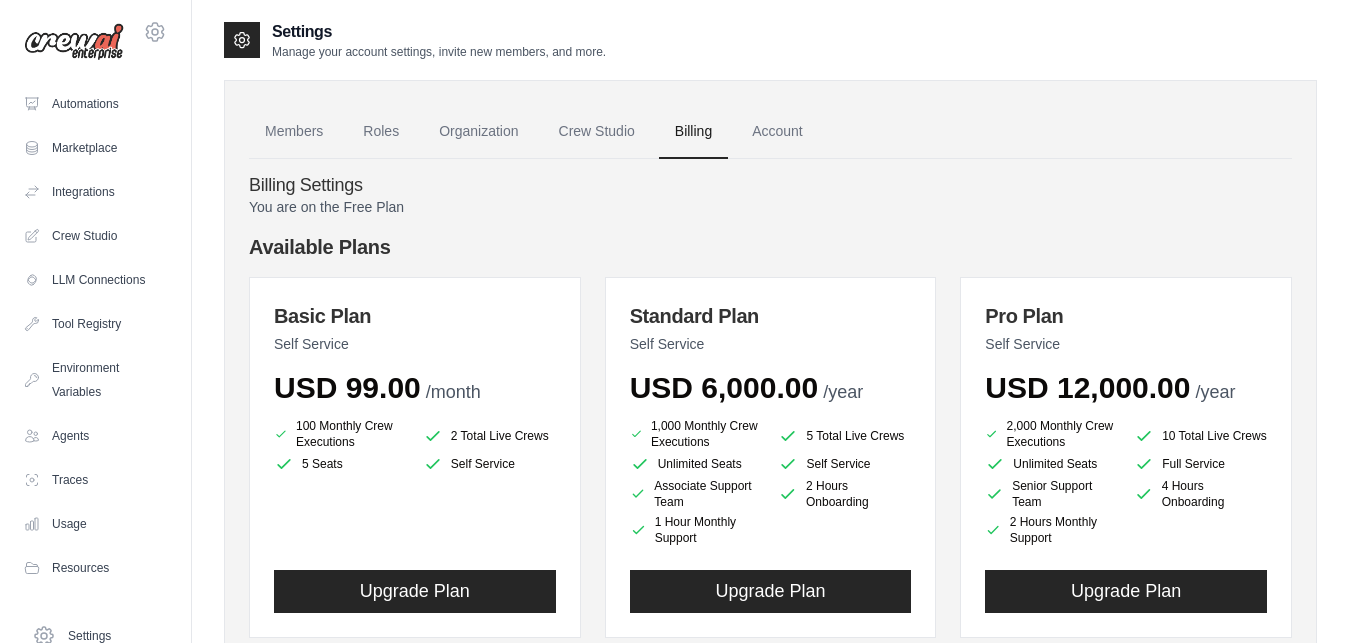 click on "Account" at bounding box center (777, 132) 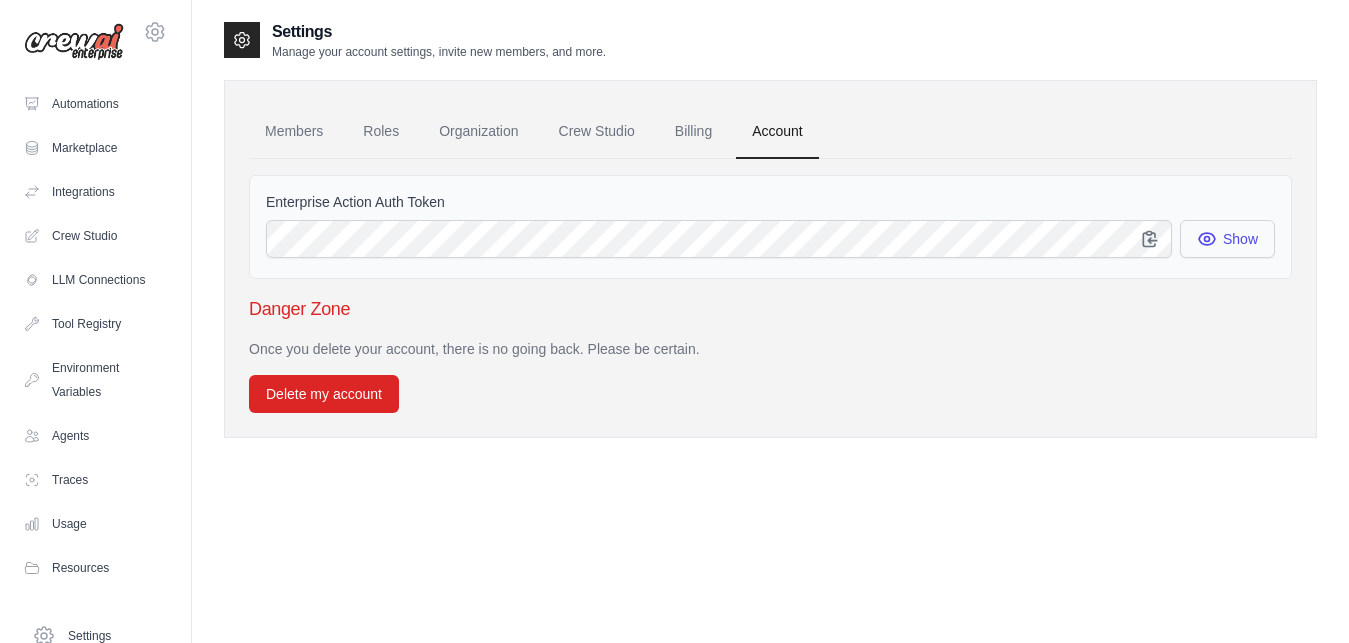 click on "Show" at bounding box center (1227, 239) 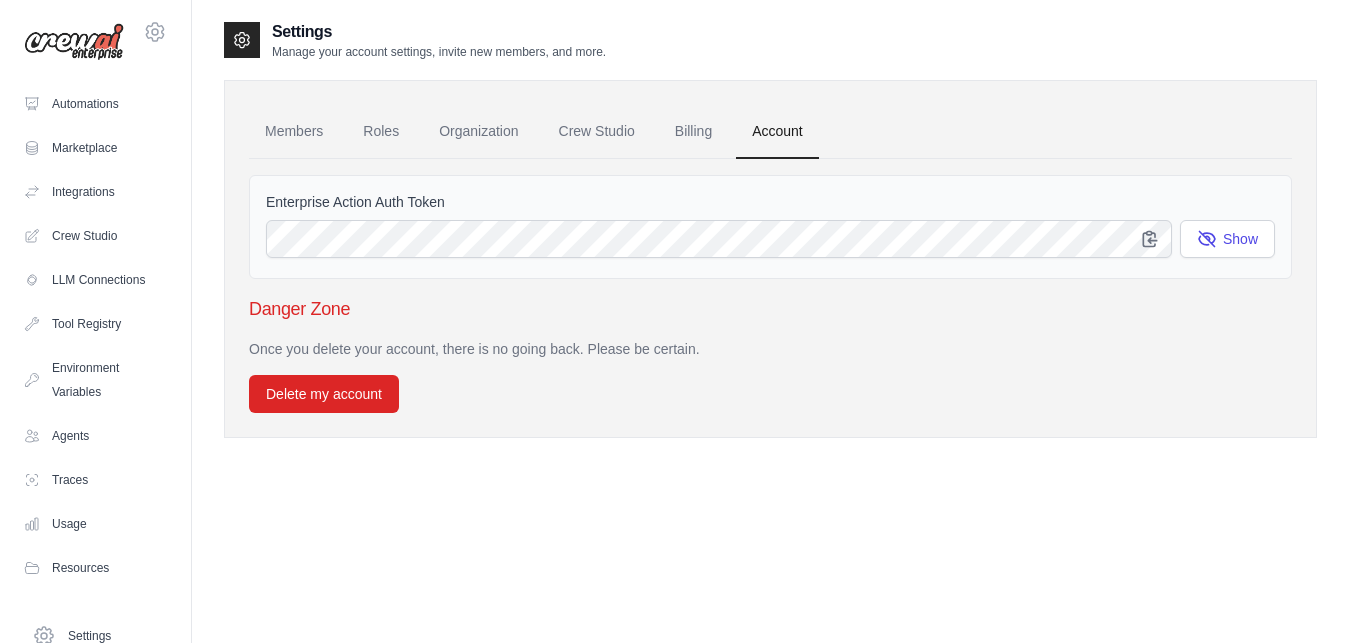 click on "Once you delete your account, there is no going back. Please be
certain.
Delete my account" at bounding box center (770, 376) 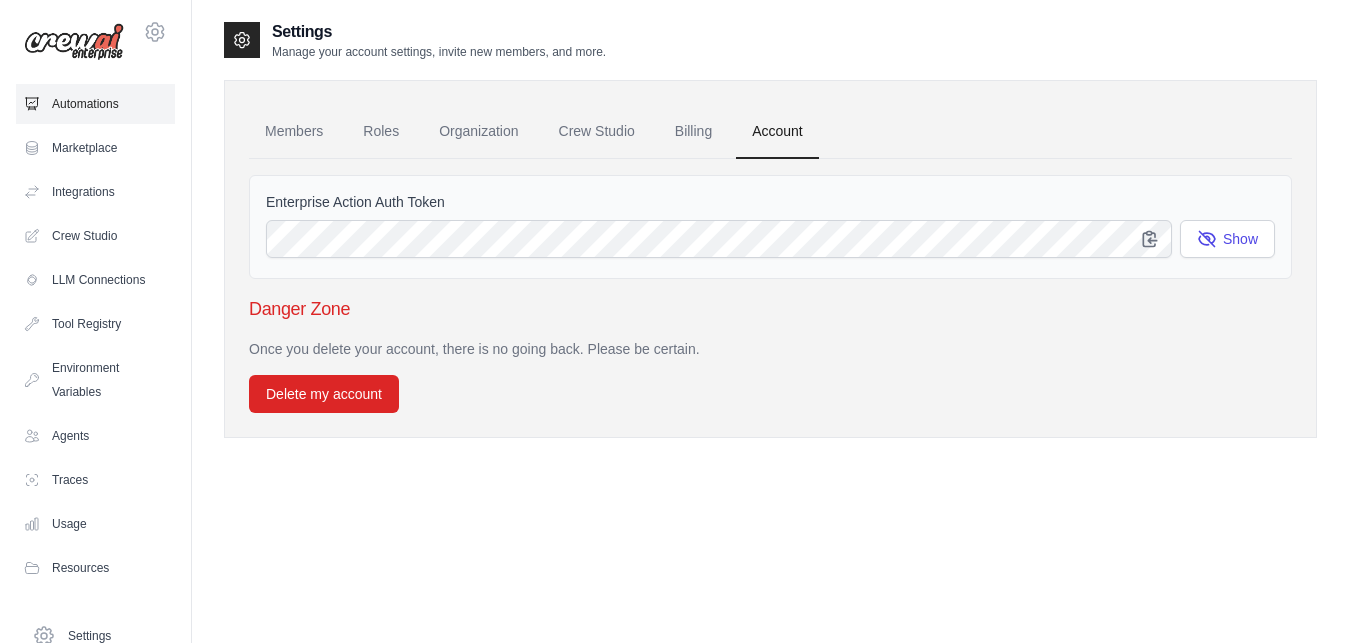 click on "Automations" at bounding box center [95, 104] 